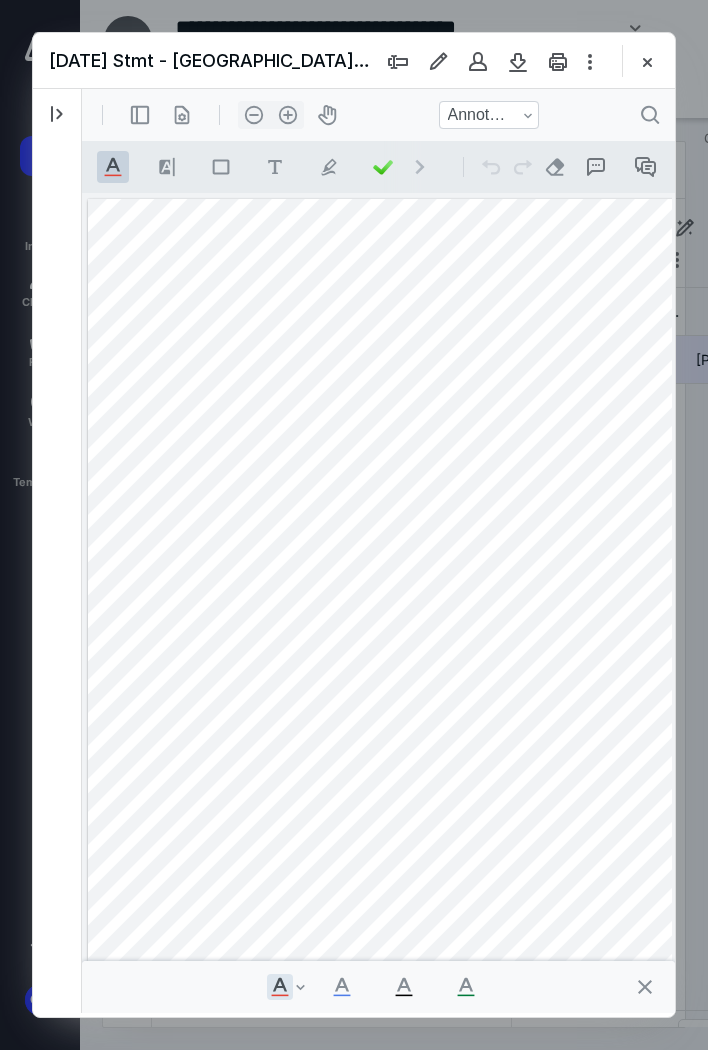 scroll, scrollTop: 0, scrollLeft: 0, axis: both 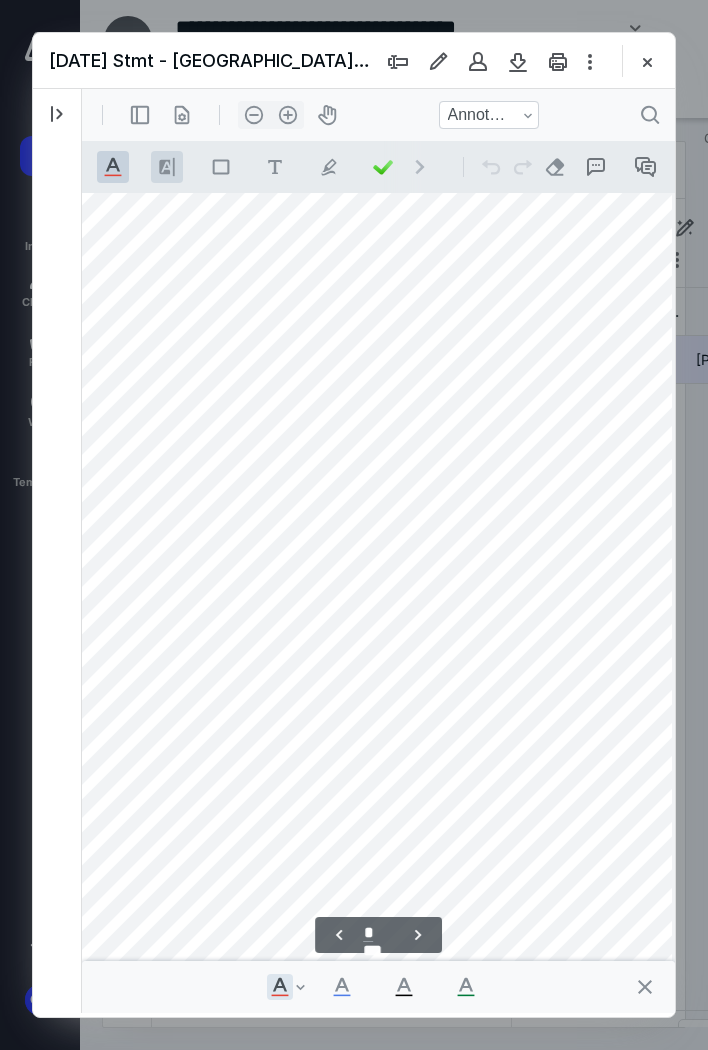 click on ".cls-1{fill:#8c8c8c;} icon - line - tool - highlight" at bounding box center [167, 167] 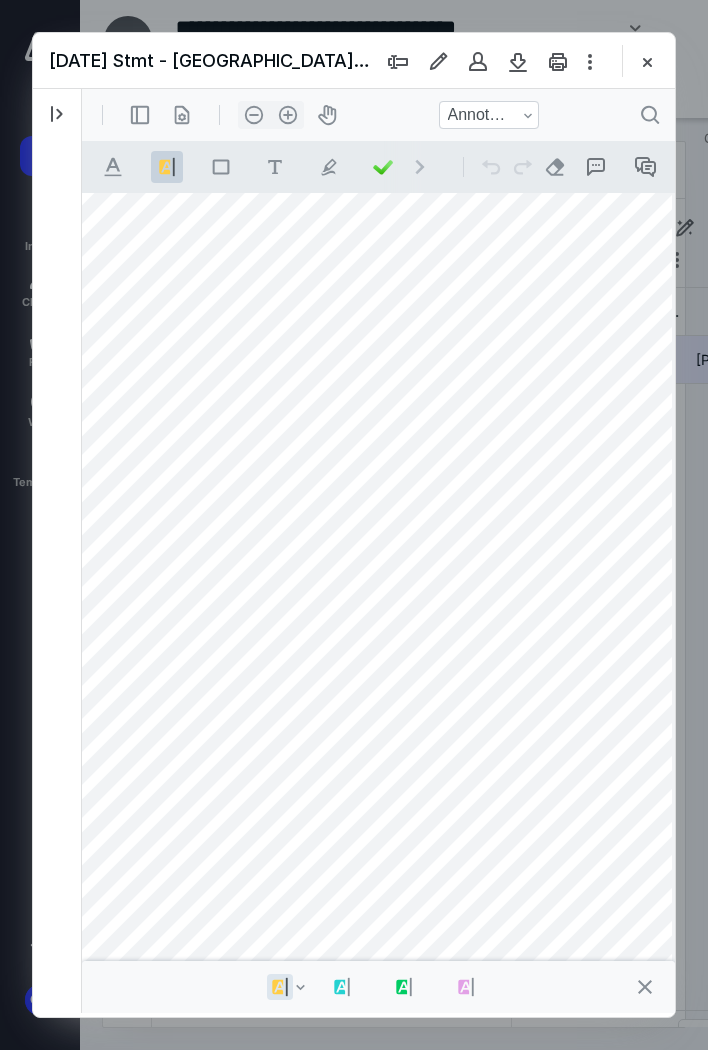 drag, startPoint x: 285, startPoint y: 359, endPoint x: 353, endPoint y: 360, distance: 68.007355 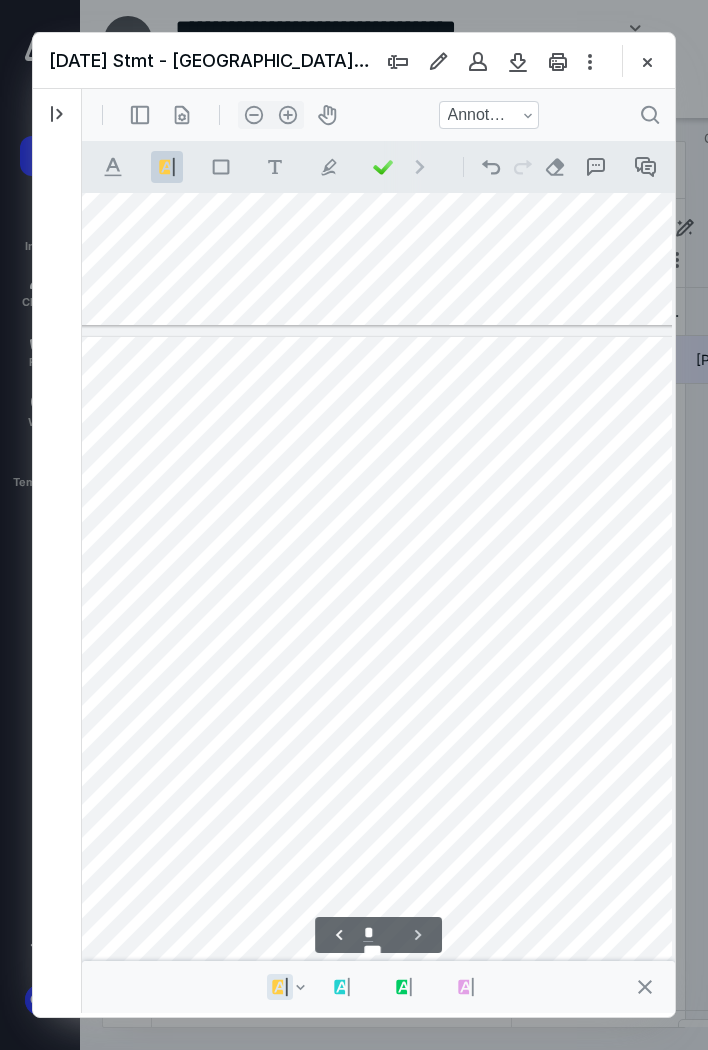 scroll, scrollTop: 2337, scrollLeft: 19, axis: both 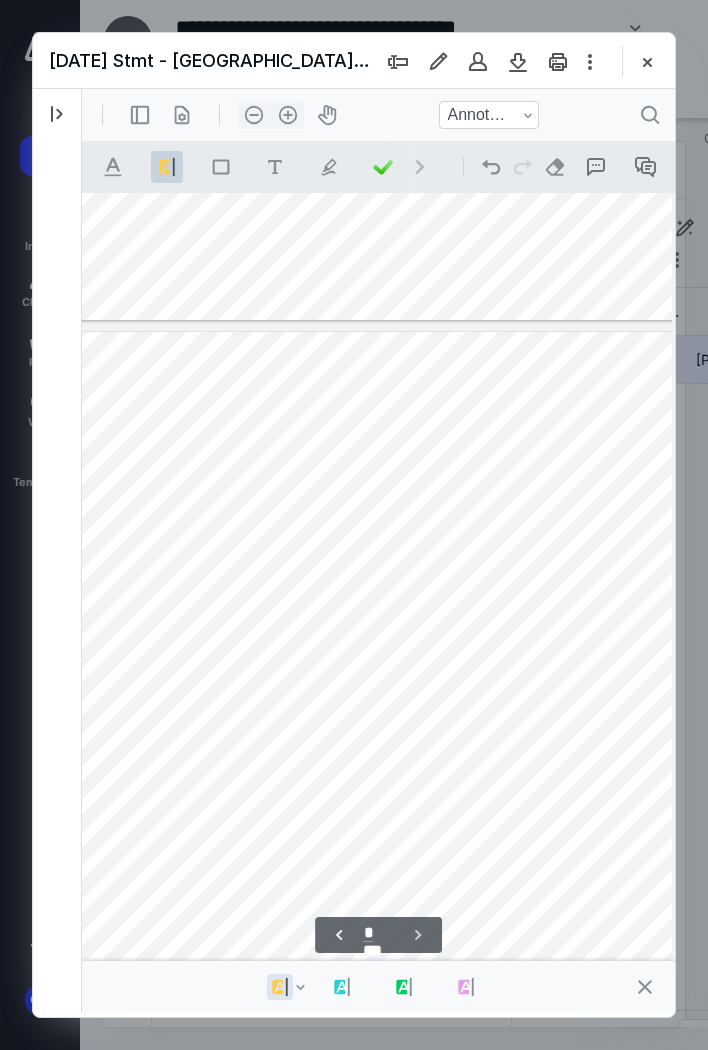 drag, startPoint x: 301, startPoint y: 596, endPoint x: 337, endPoint y: 597, distance: 36.013885 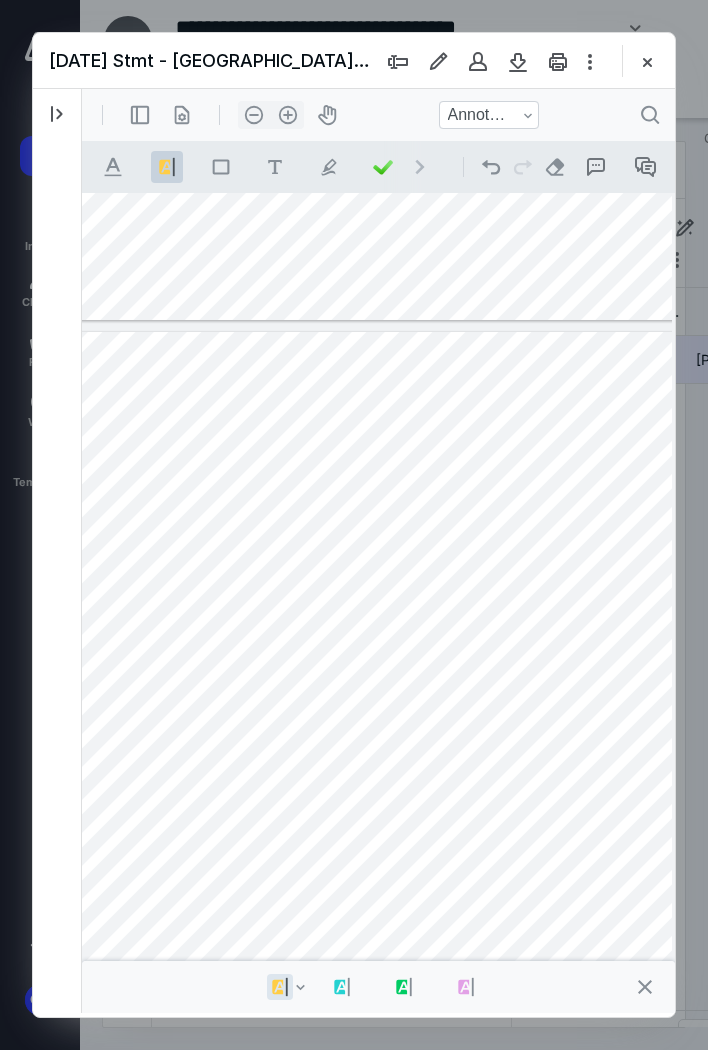 drag, startPoint x: 306, startPoint y: 562, endPoint x: 342, endPoint y: 564, distance: 36.05551 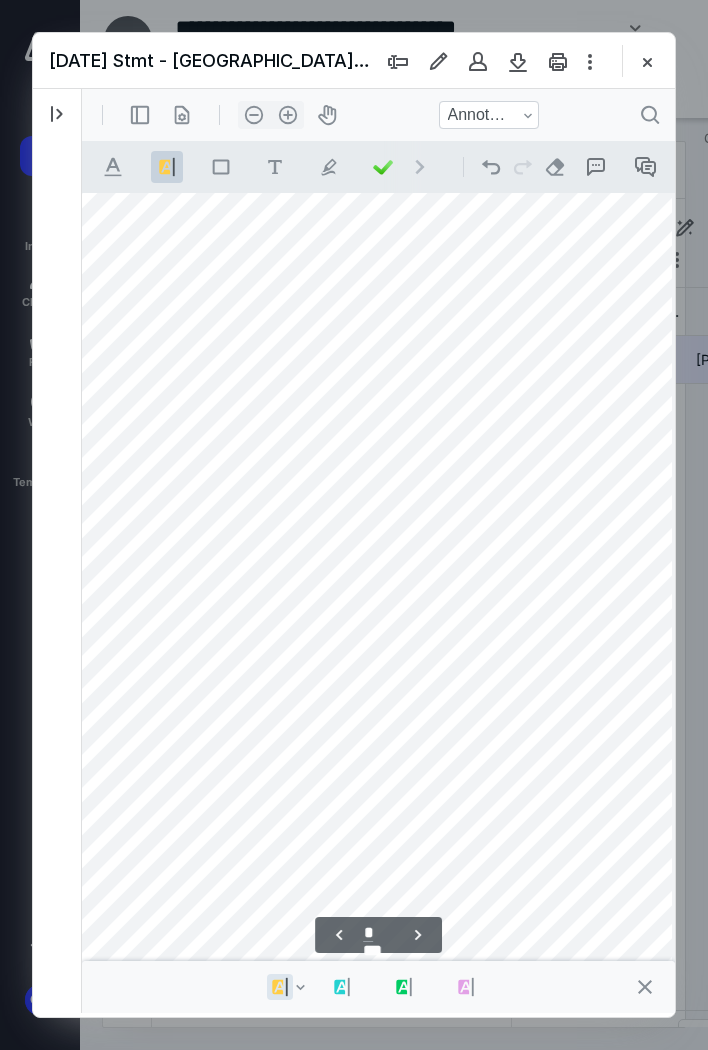 scroll, scrollTop: 1470, scrollLeft: 19, axis: both 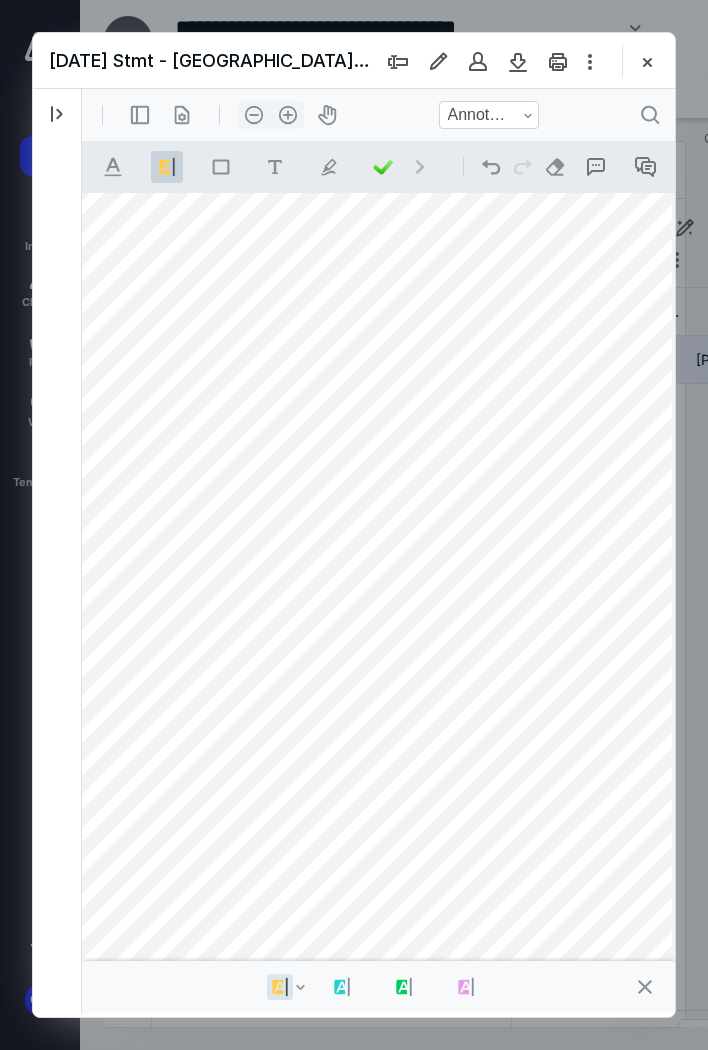 drag, startPoint x: 248, startPoint y: 745, endPoint x: 310, endPoint y: 745, distance: 62 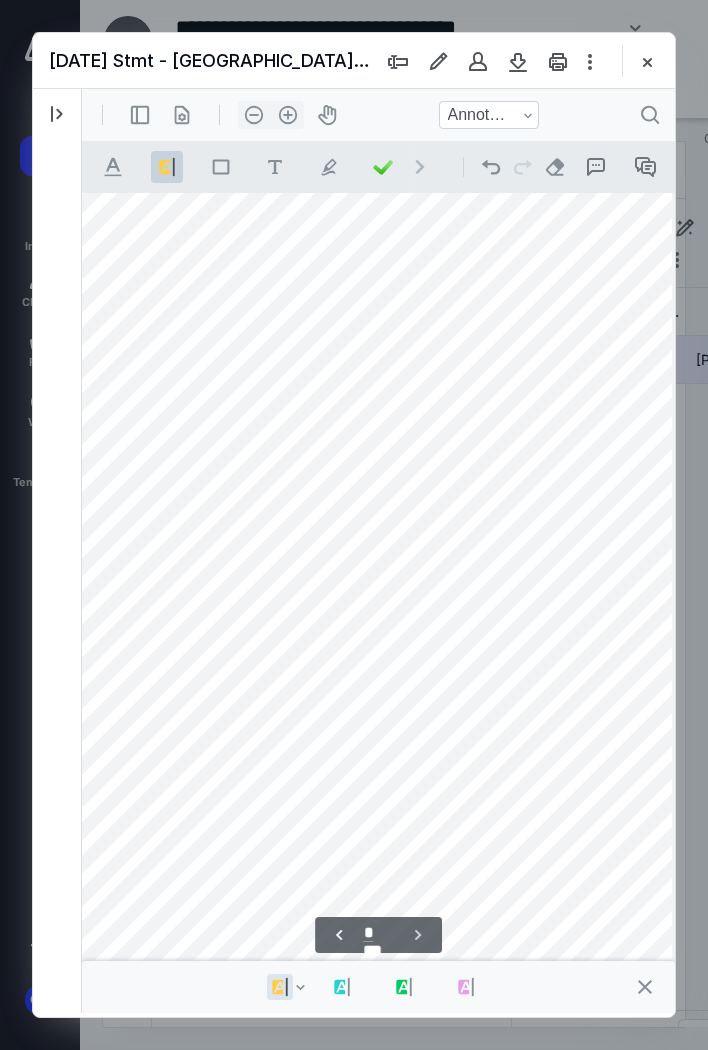 scroll, scrollTop: 2760, scrollLeft: 19, axis: both 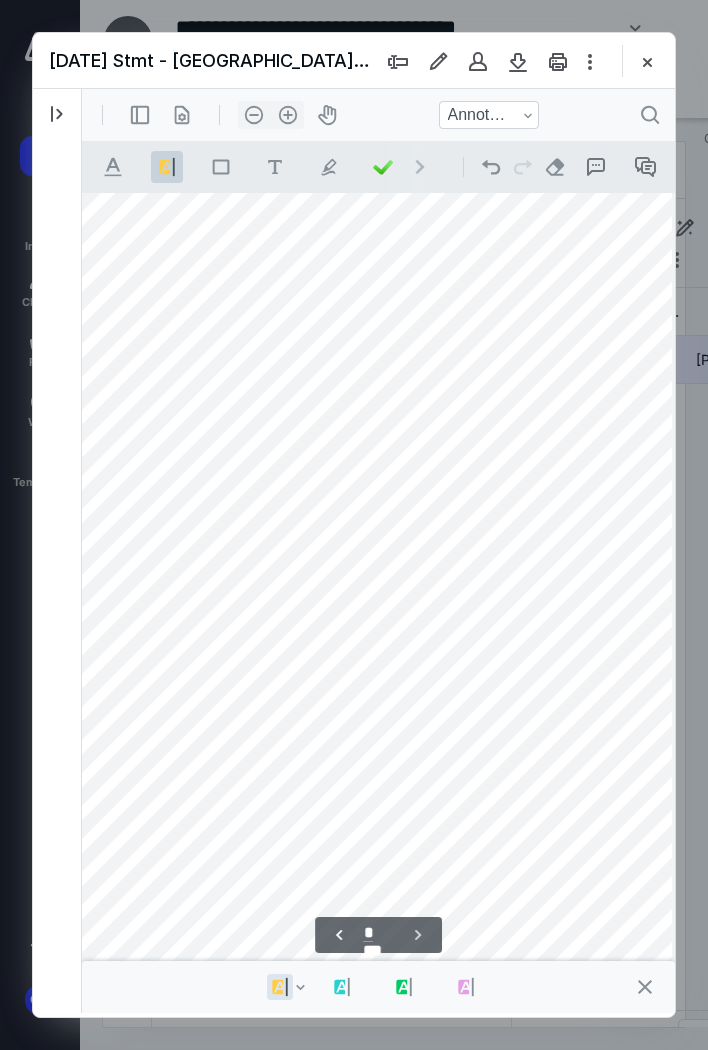 drag, startPoint x: 309, startPoint y: 601, endPoint x: 347, endPoint y: 602, distance: 38.013157 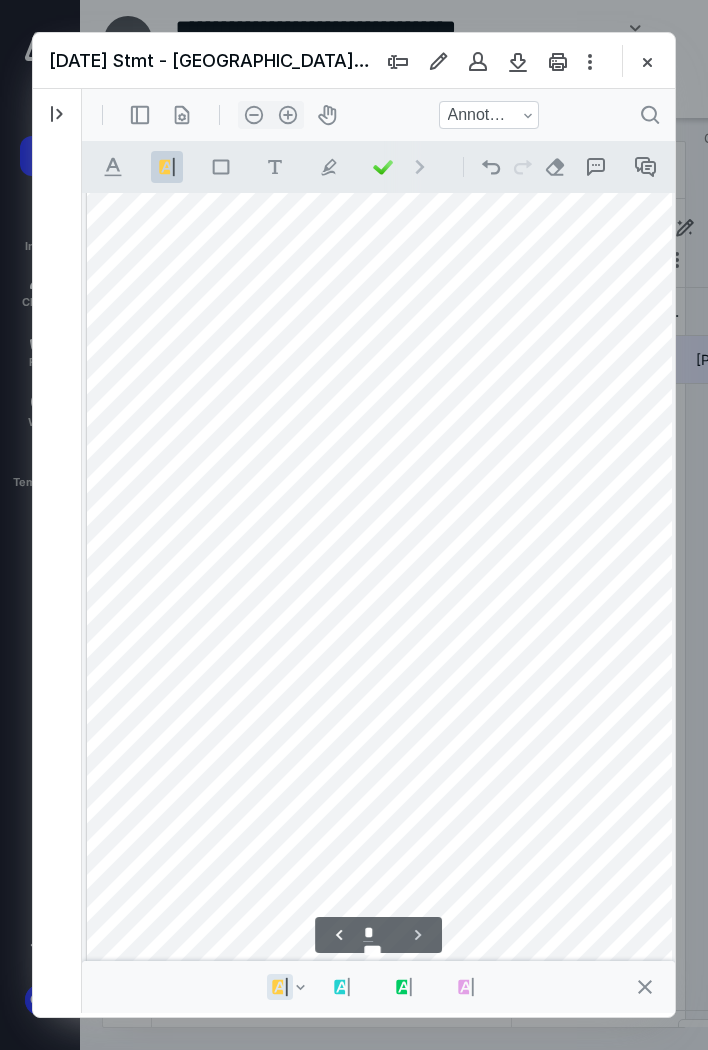 scroll, scrollTop: 2505, scrollLeft: 1, axis: both 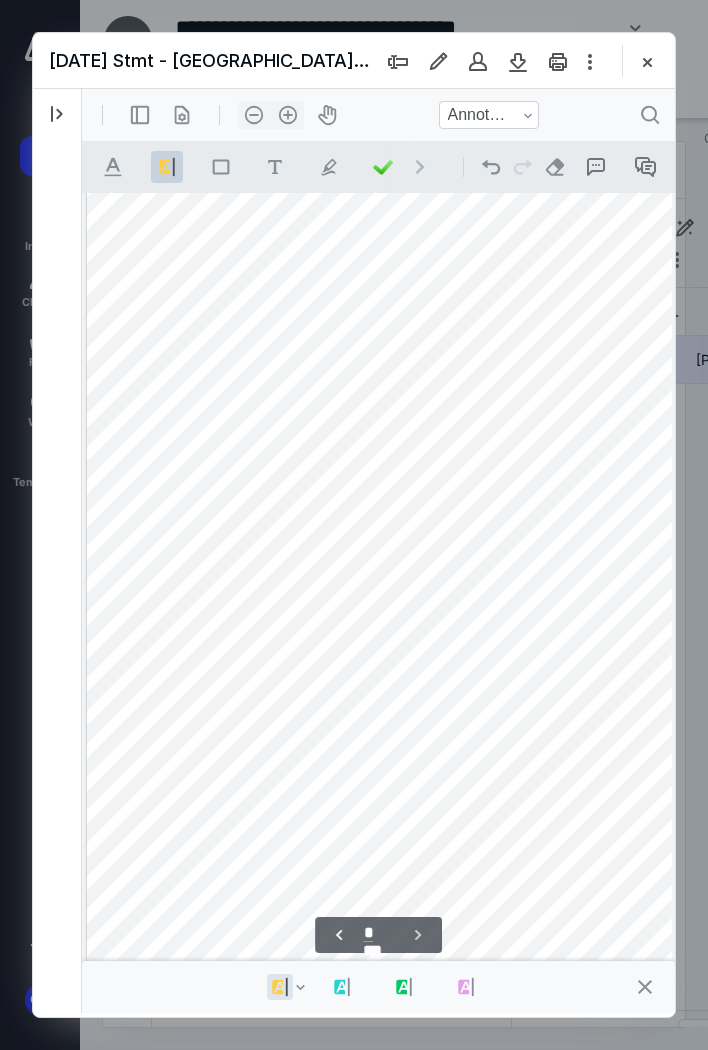 drag, startPoint x: 312, startPoint y: 581, endPoint x: 368, endPoint y: 581, distance: 56 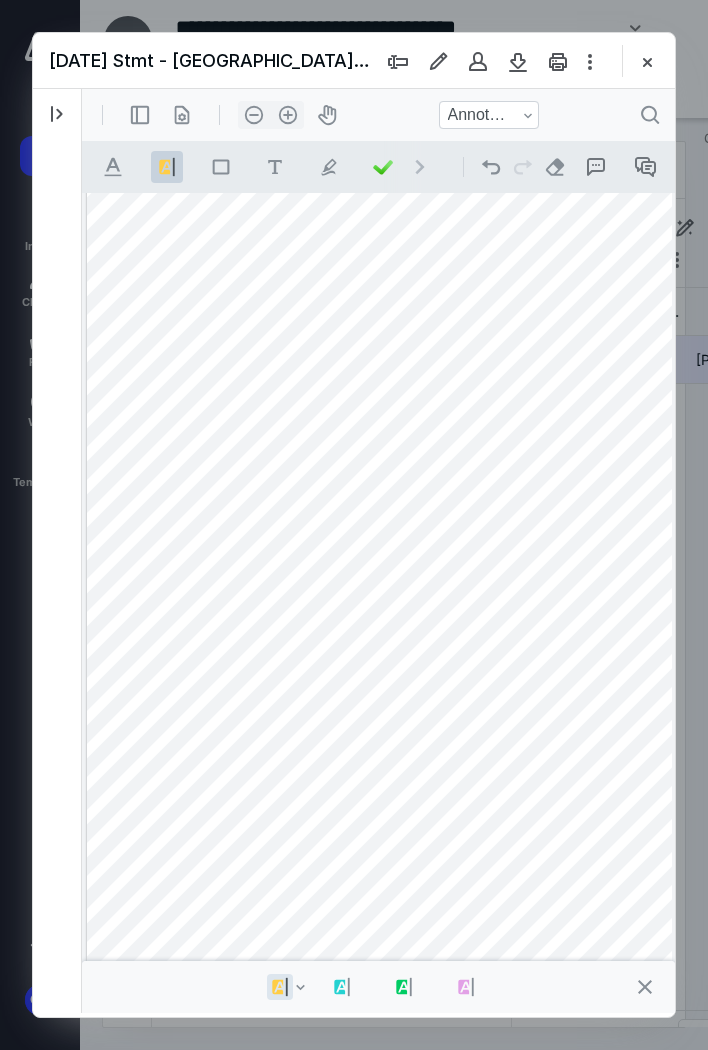 drag, startPoint x: 314, startPoint y: 561, endPoint x: 362, endPoint y: 561, distance: 48 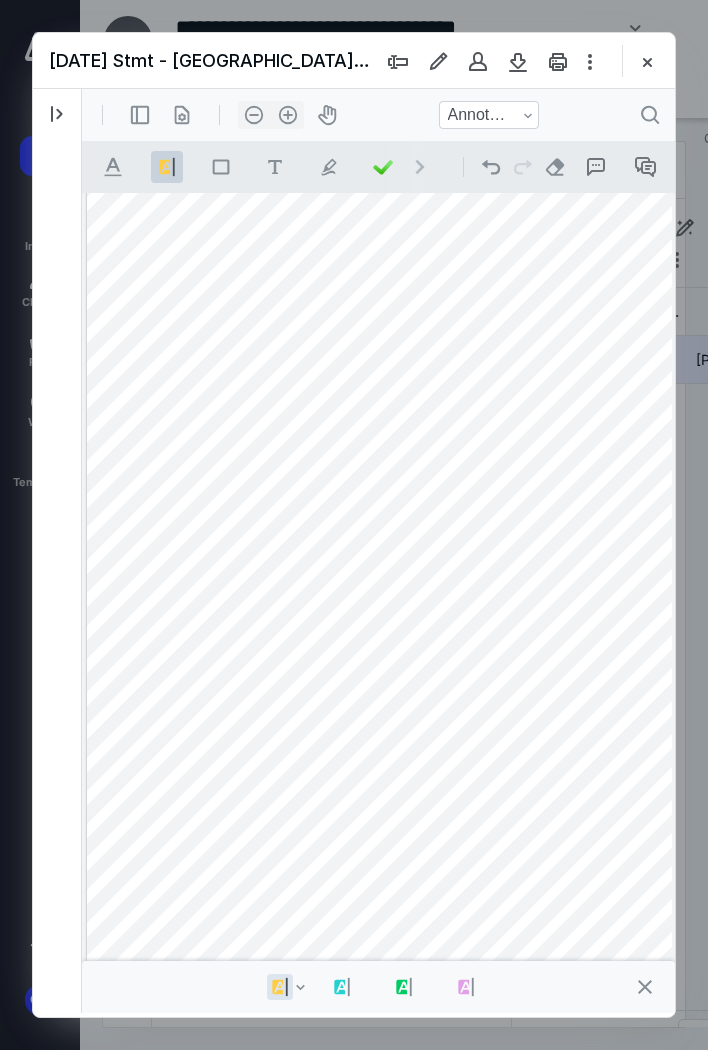 drag, startPoint x: 321, startPoint y: 564, endPoint x: 361, endPoint y: 564, distance: 40 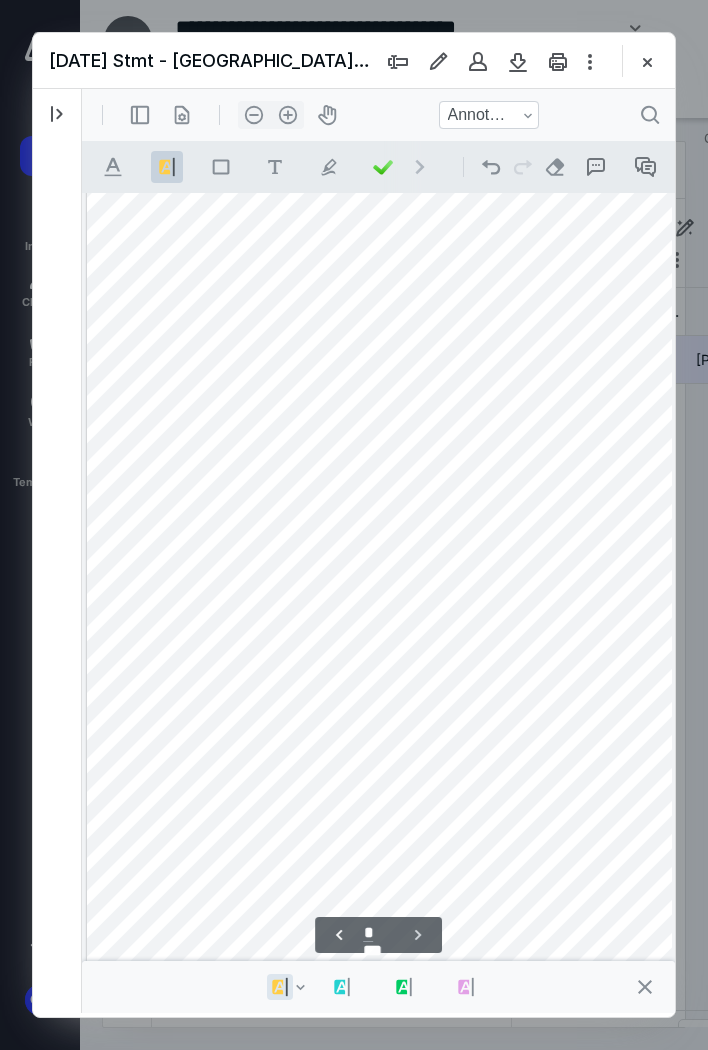 scroll, scrollTop: 2560, scrollLeft: 1, axis: both 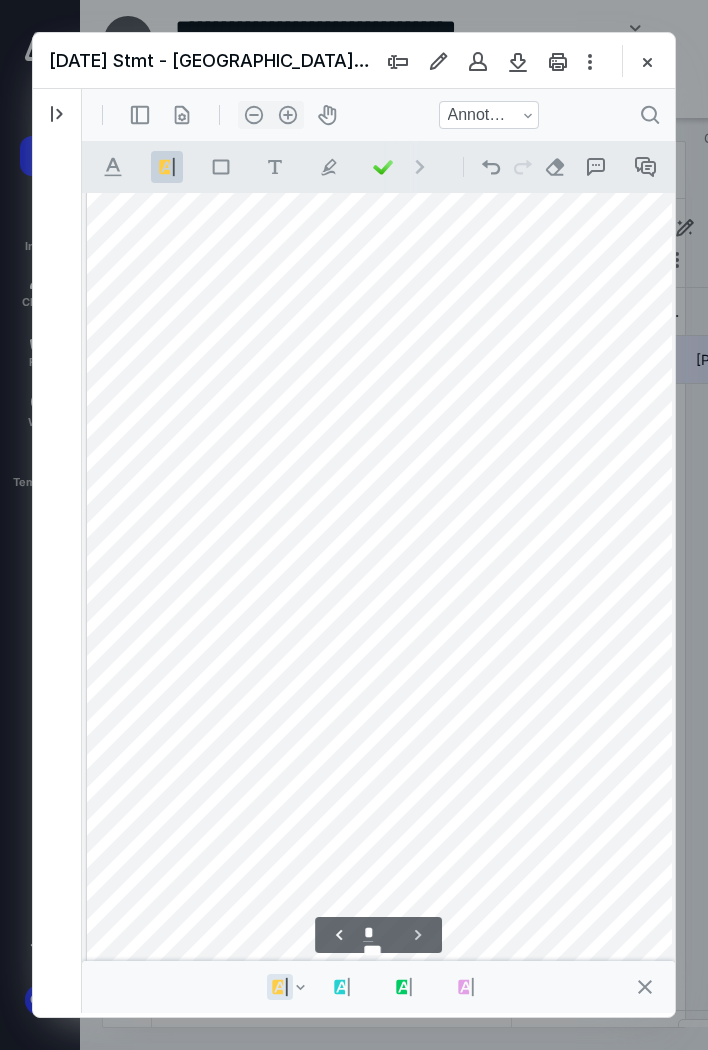 drag, startPoint x: 300, startPoint y: 600, endPoint x: 360, endPoint y: 602, distance: 60.033325 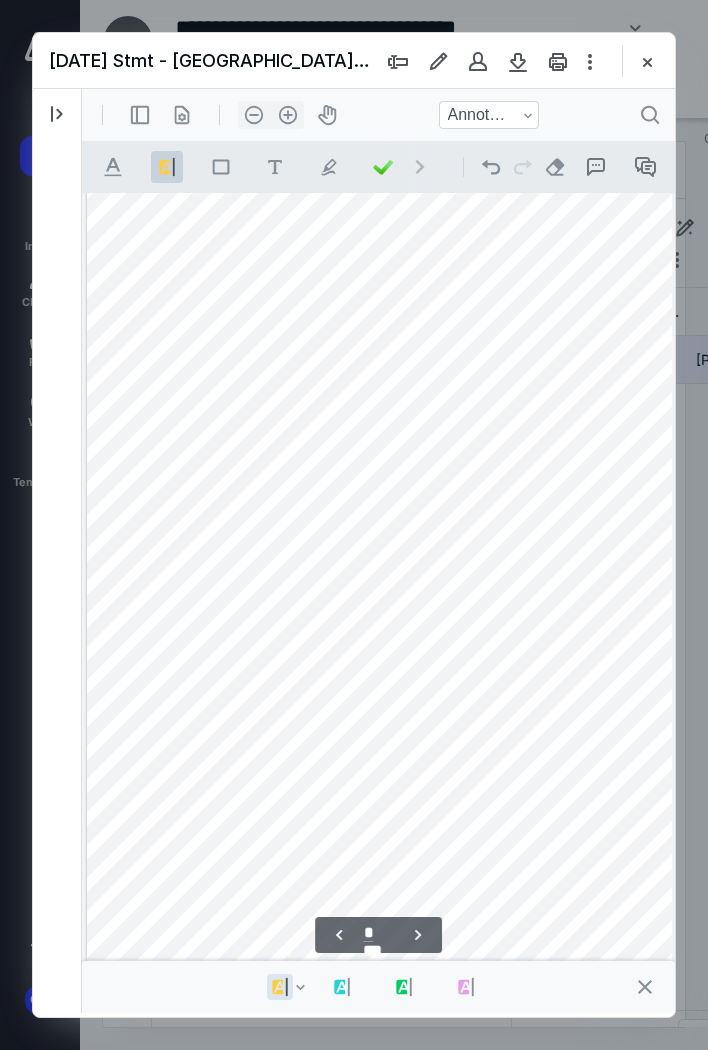 scroll, scrollTop: 1562, scrollLeft: 1, axis: both 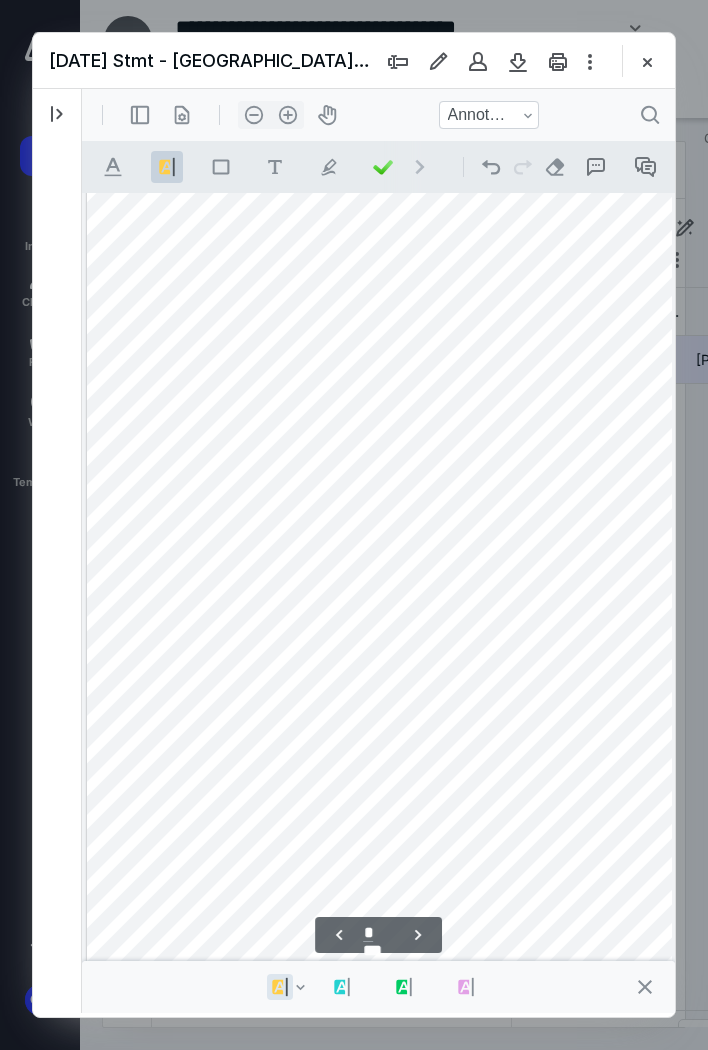 drag, startPoint x: 308, startPoint y: 392, endPoint x: 368, endPoint y: 394, distance: 60.033325 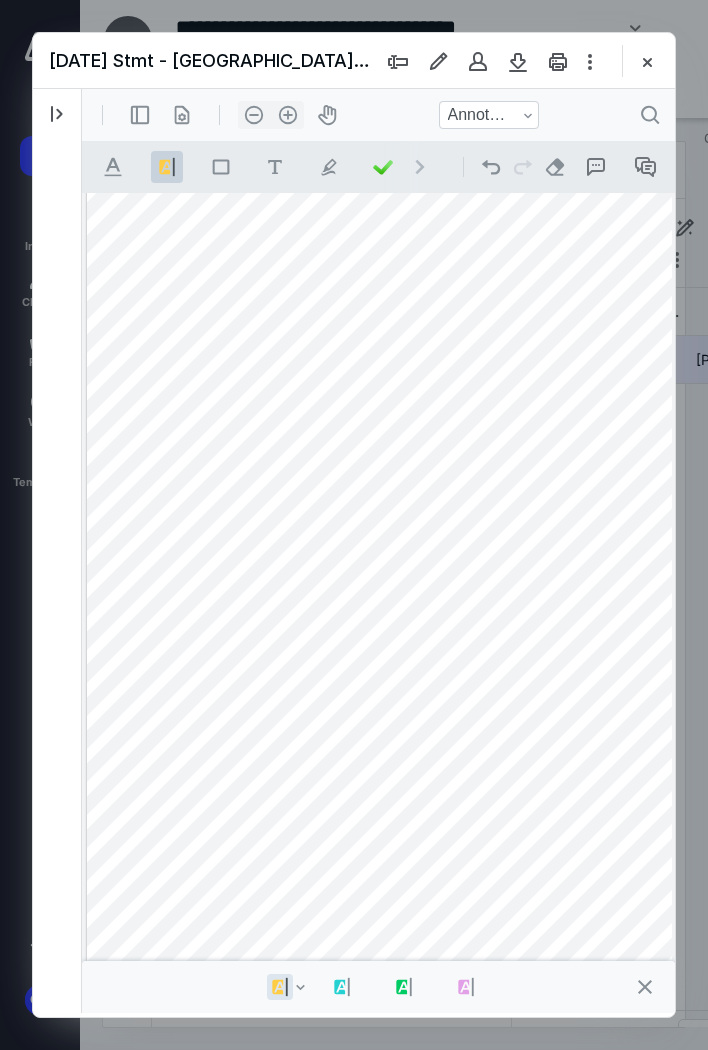 drag, startPoint x: 271, startPoint y: 798, endPoint x: 314, endPoint y: 803, distance: 43.289722 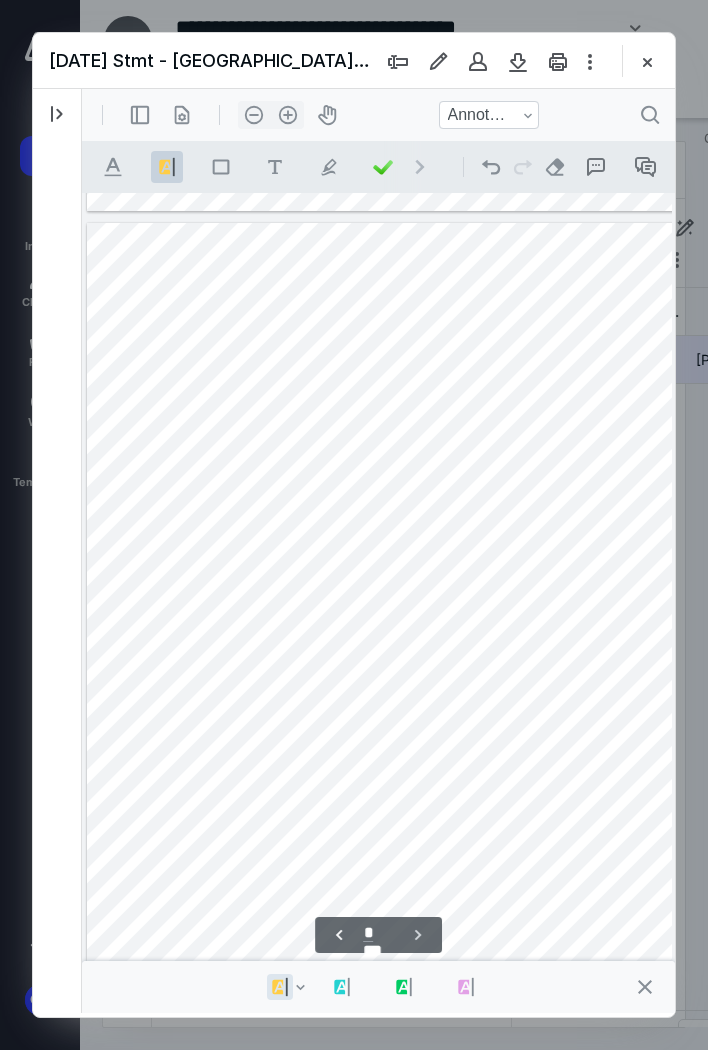 scroll, scrollTop: 2455, scrollLeft: 1, axis: both 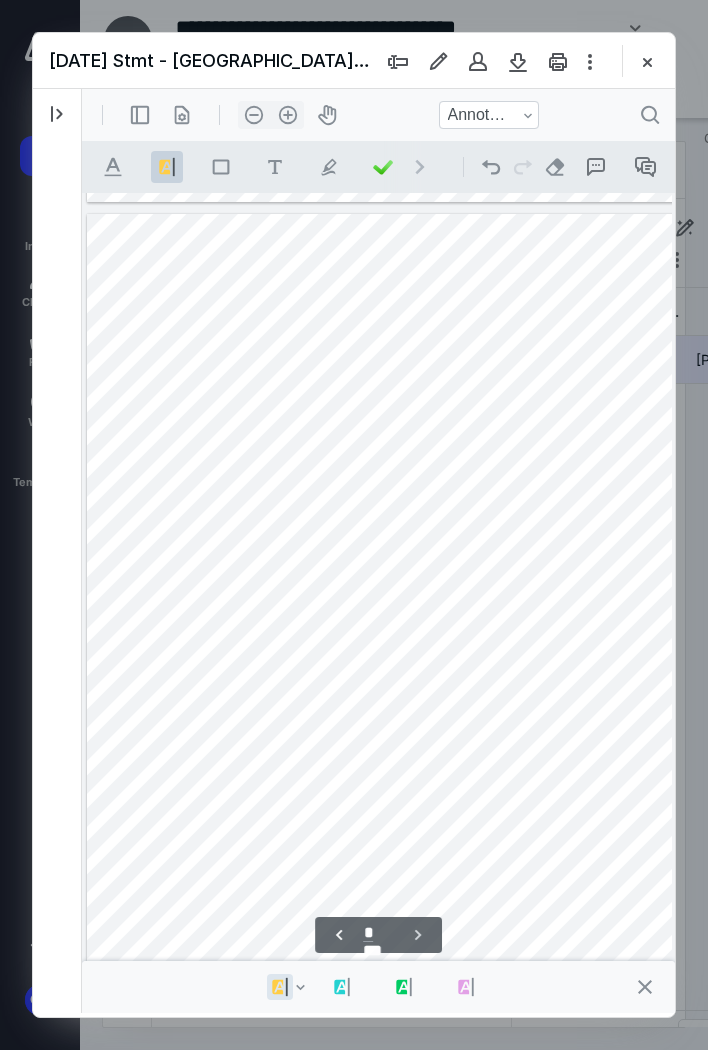 drag, startPoint x: 316, startPoint y: 495, endPoint x: 366, endPoint y: 496, distance: 50.01 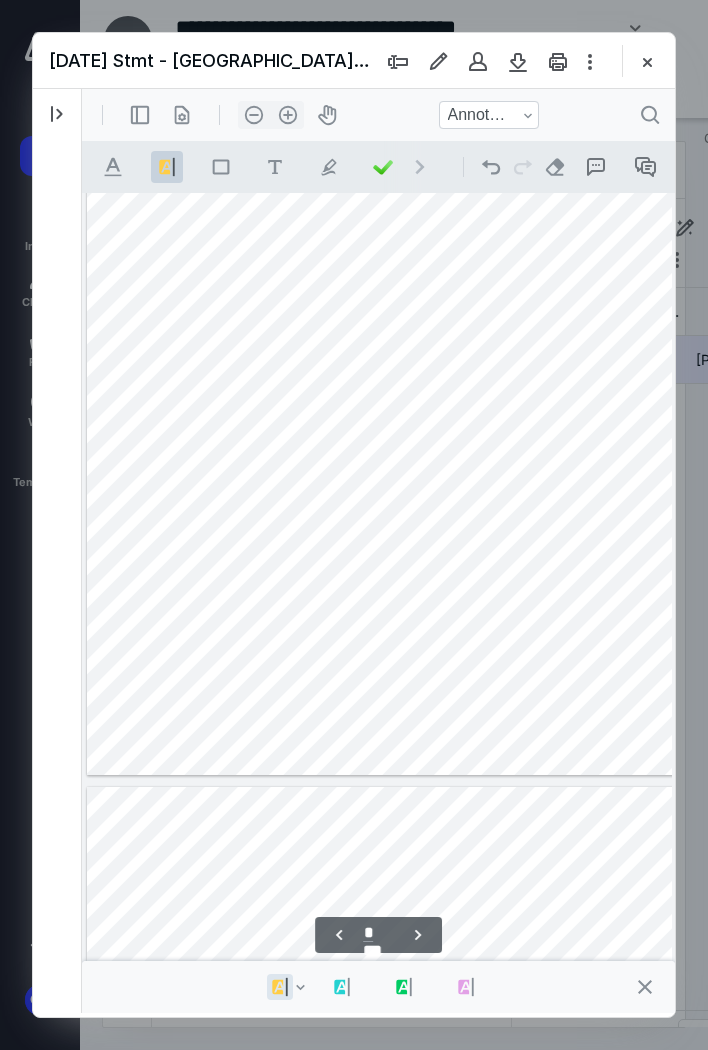 scroll, scrollTop: 1834, scrollLeft: 1, axis: both 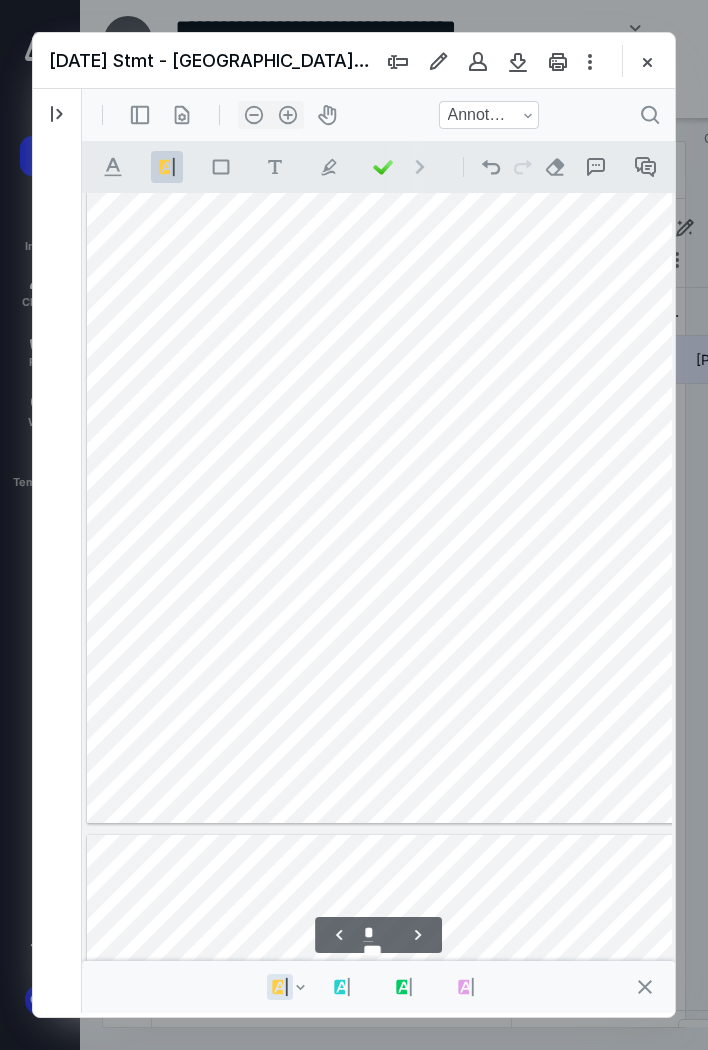 drag, startPoint x: 261, startPoint y: 419, endPoint x: 304, endPoint y: 419, distance: 43 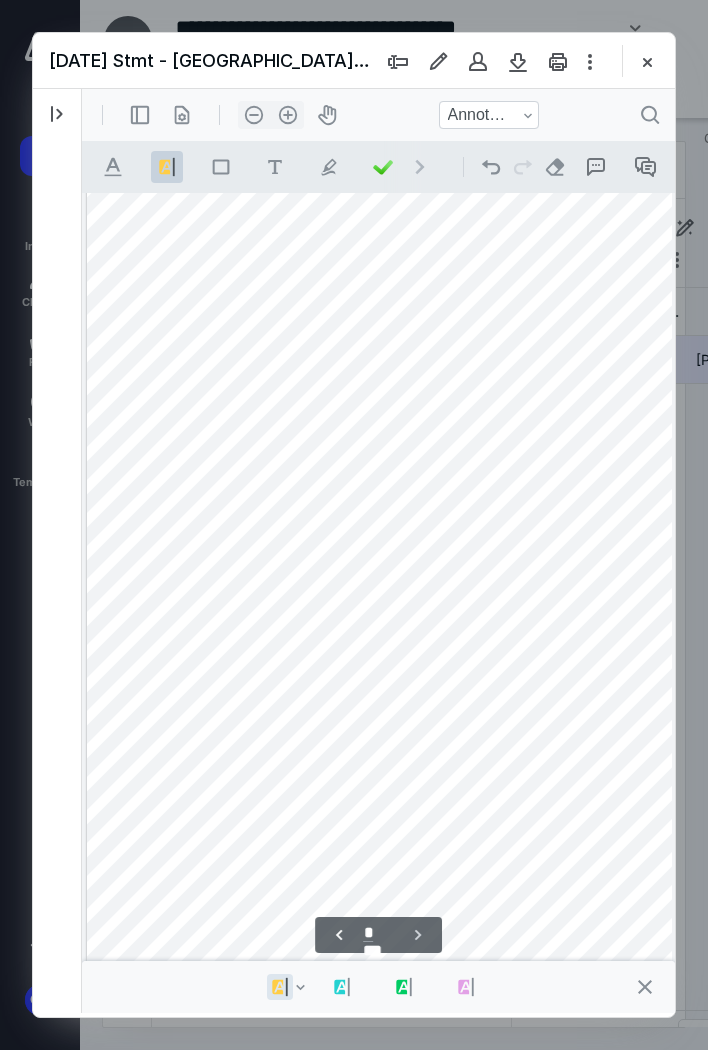 scroll, scrollTop: 2569, scrollLeft: 1, axis: both 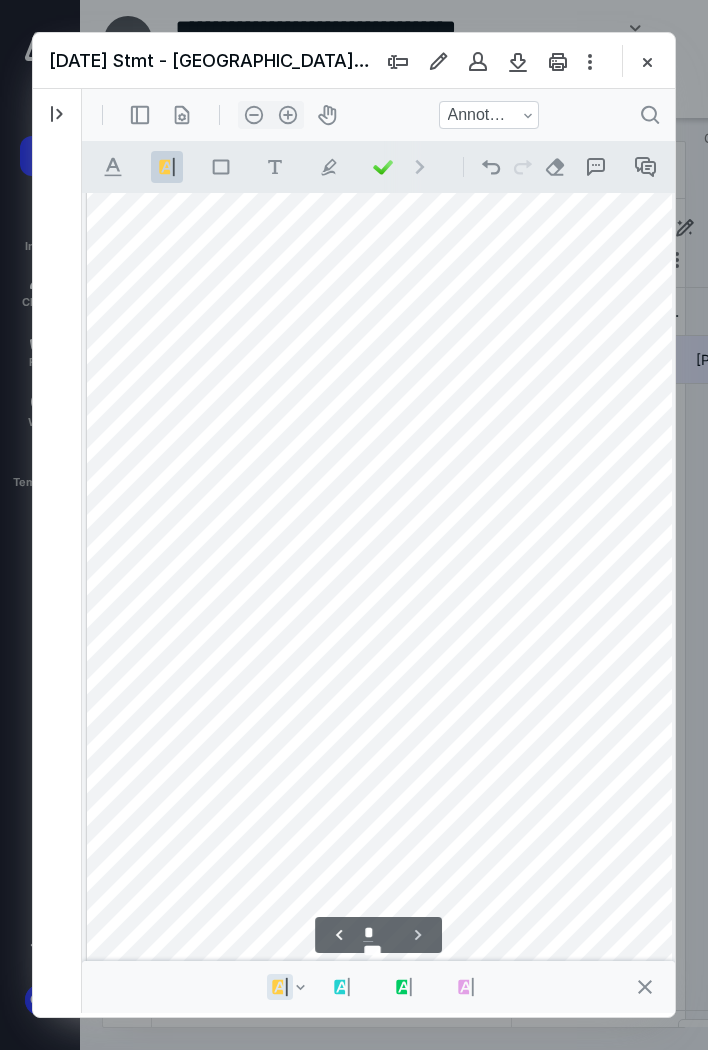 drag, startPoint x: 312, startPoint y: 647, endPoint x: 357, endPoint y: 649, distance: 45.044422 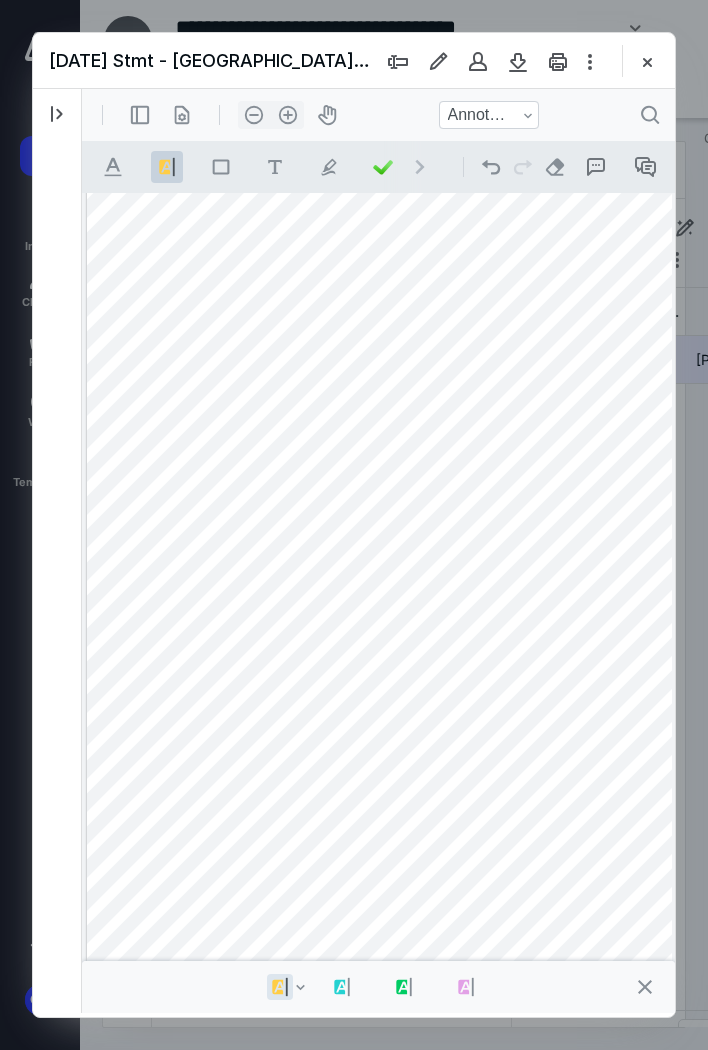 drag, startPoint x: 304, startPoint y: 632, endPoint x: 347, endPoint y: 633, distance: 43.011627 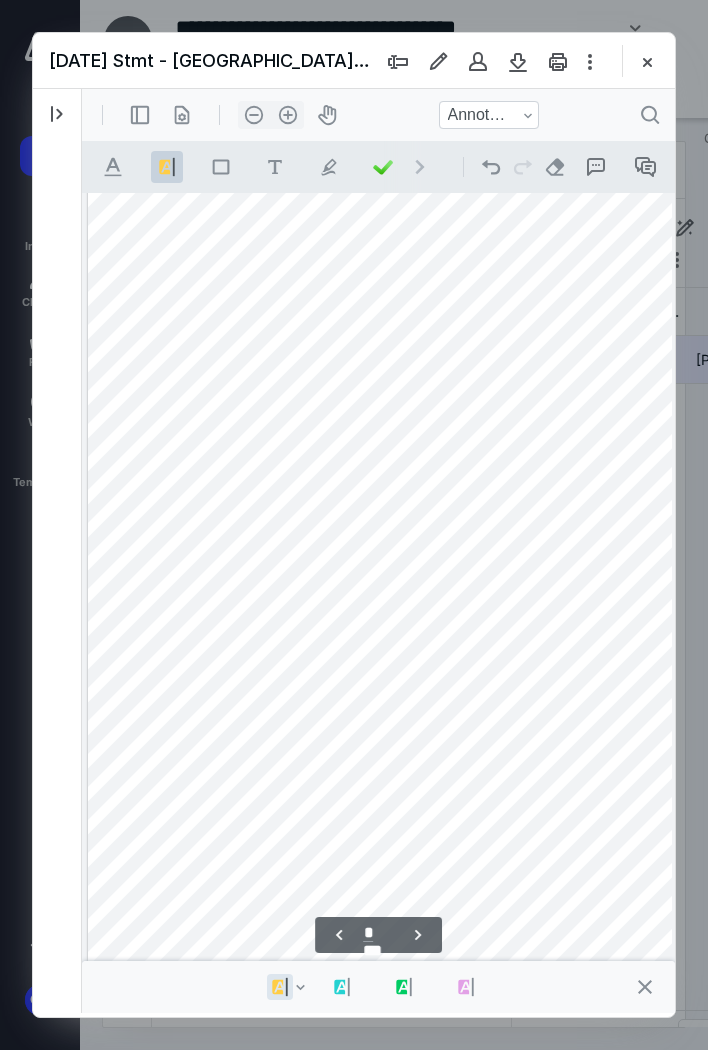 scroll, scrollTop: 1522, scrollLeft: 0, axis: vertical 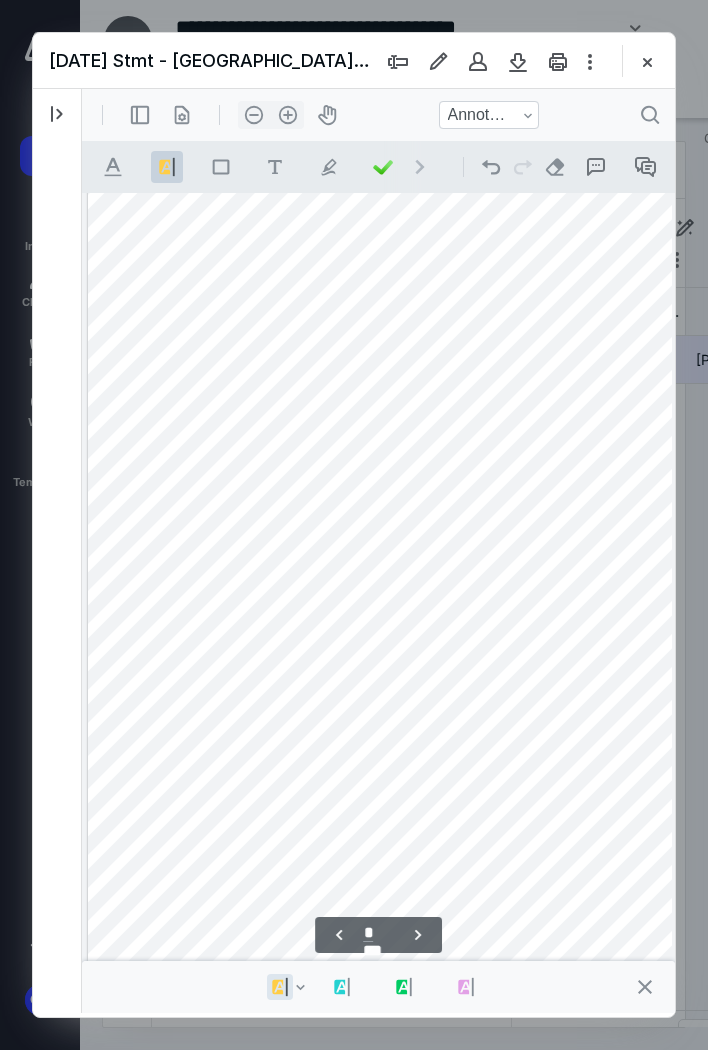 drag, startPoint x: 304, startPoint y: 304, endPoint x: 369, endPoint y: 304, distance: 65 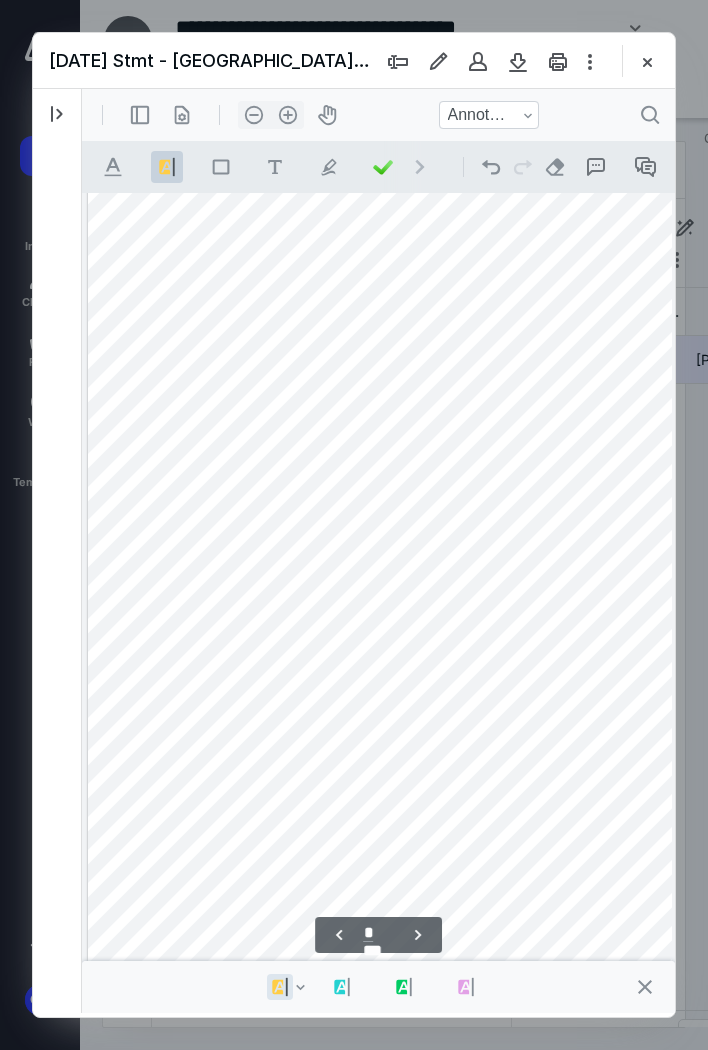scroll, scrollTop: 1562, scrollLeft: 0, axis: vertical 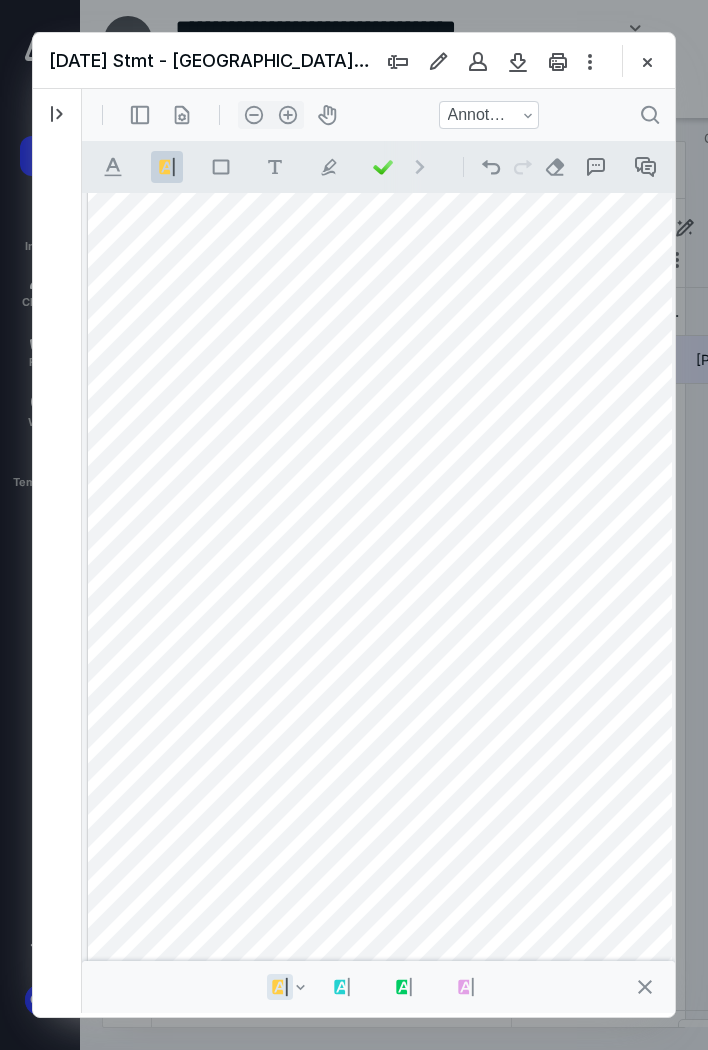 drag, startPoint x: 282, startPoint y: 528, endPoint x: 332, endPoint y: 528, distance: 50 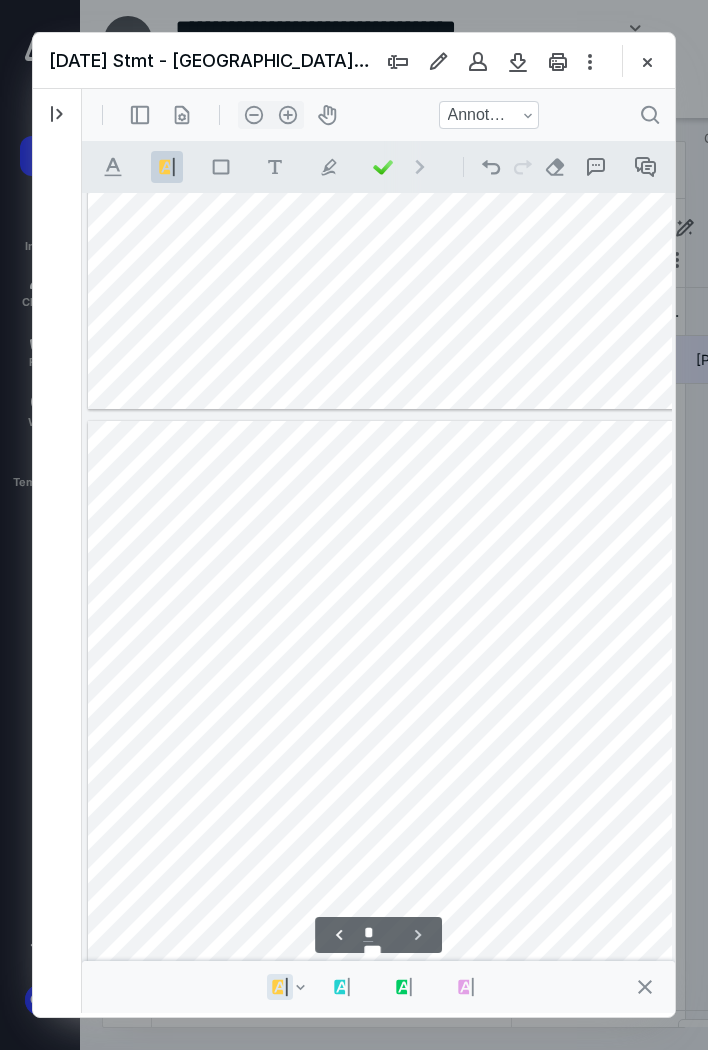scroll, scrollTop: 2251, scrollLeft: 0, axis: vertical 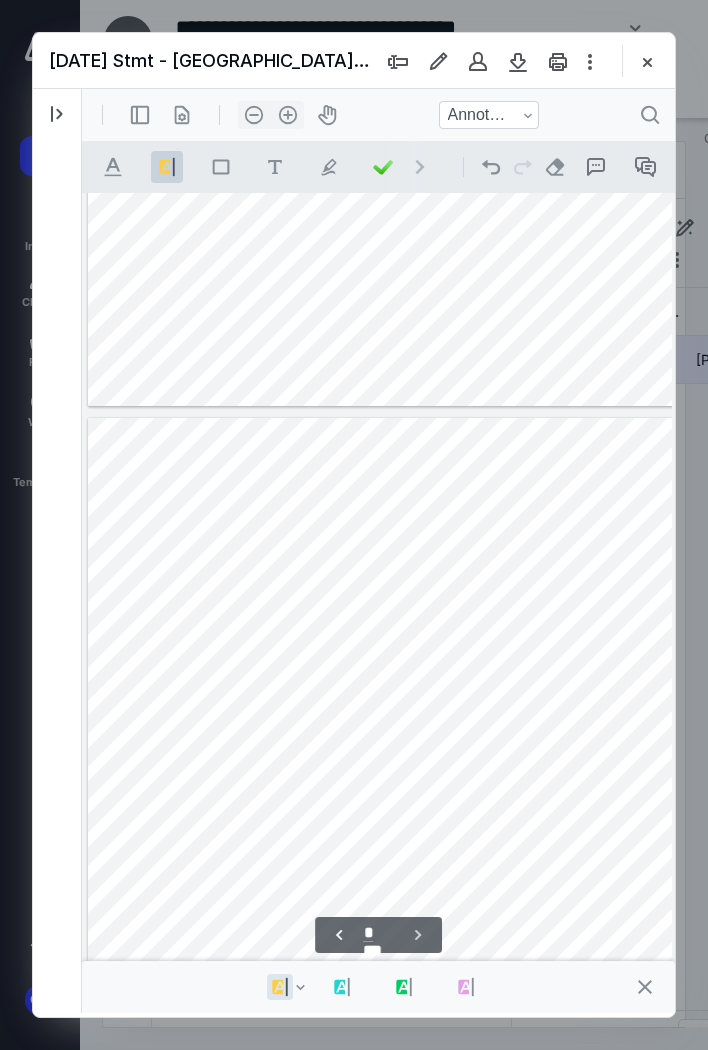 drag, startPoint x: 322, startPoint y: 732, endPoint x: 368, endPoint y: 734, distance: 46.043457 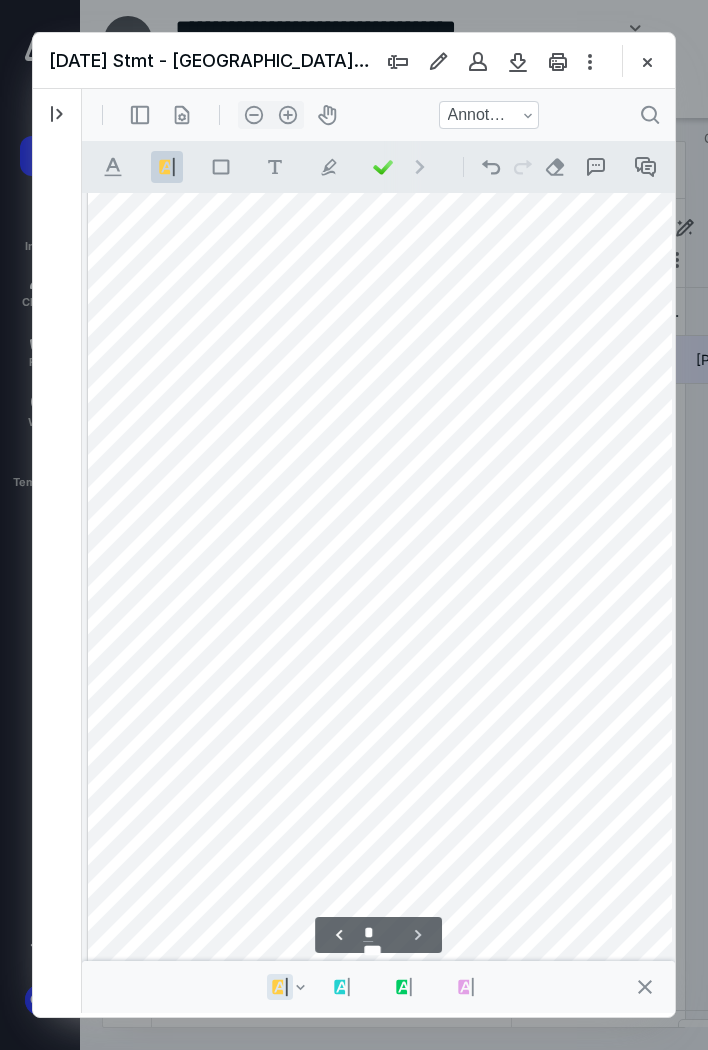 scroll, scrollTop: 2531, scrollLeft: 0, axis: vertical 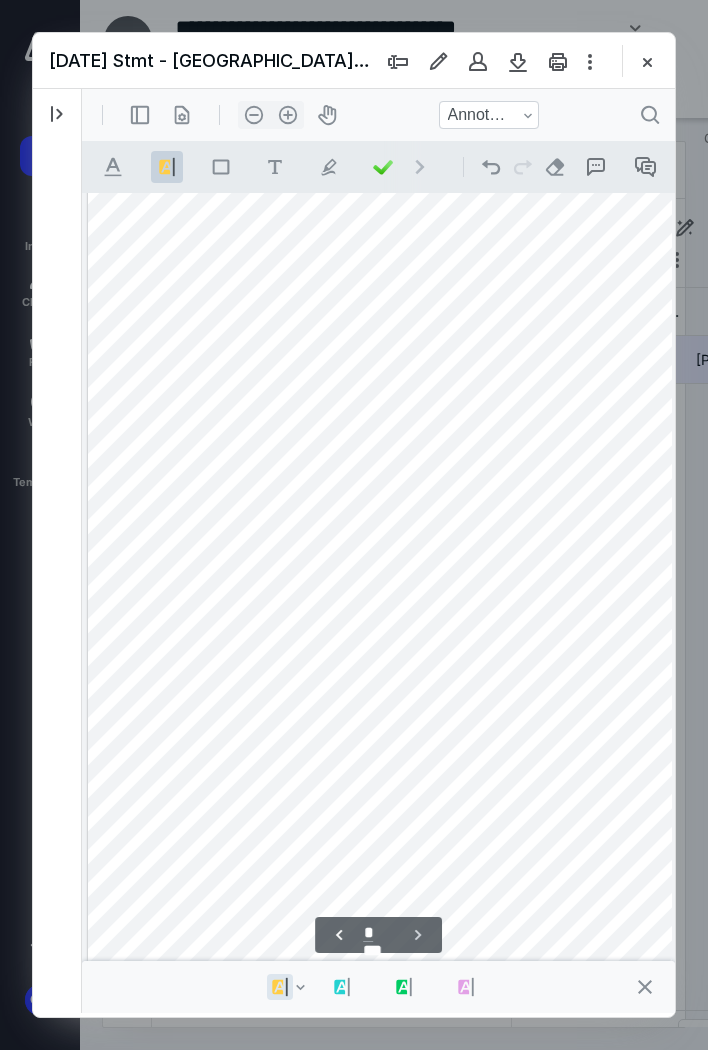 drag, startPoint x: 326, startPoint y: 740, endPoint x: 365, endPoint y: 740, distance: 39 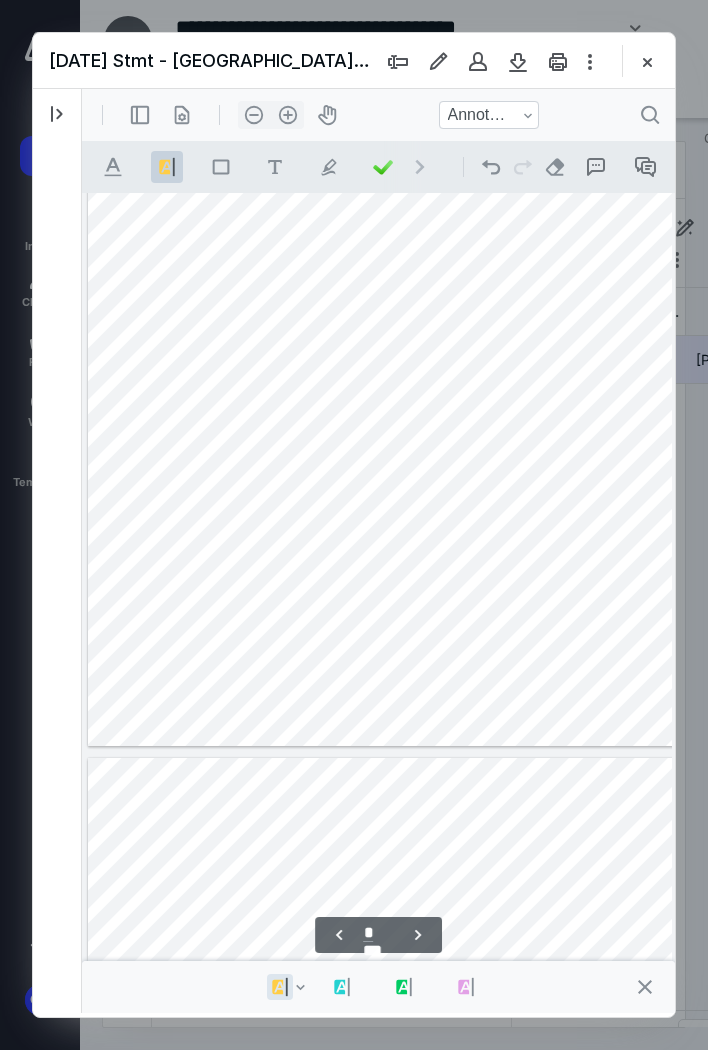 scroll, scrollTop: 1895, scrollLeft: 0, axis: vertical 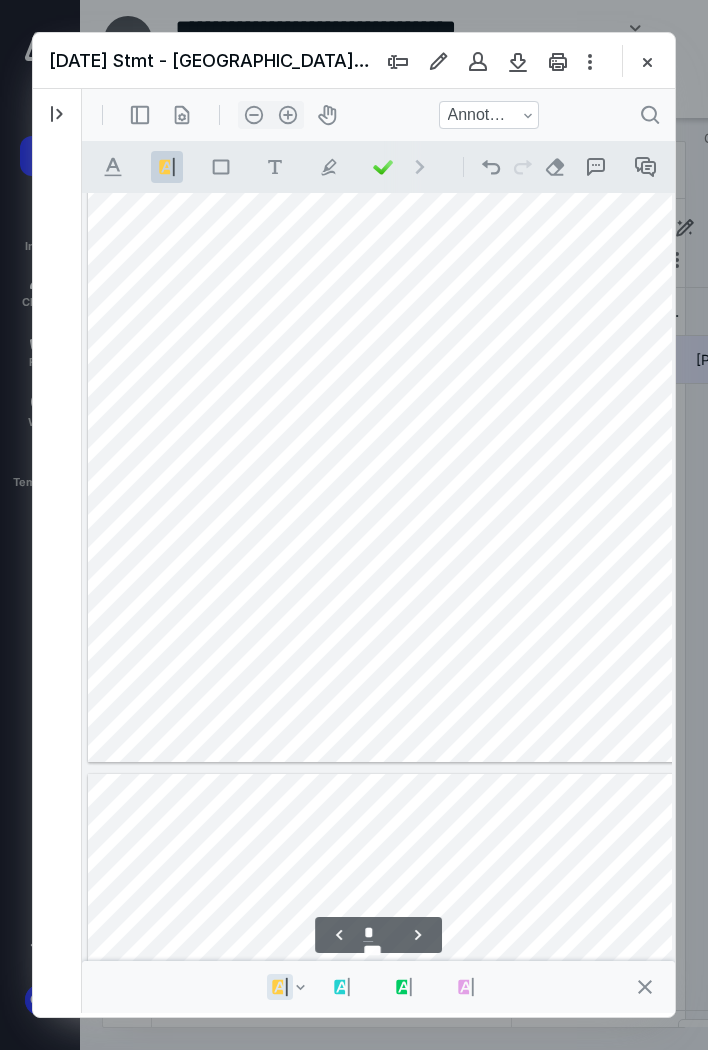 drag, startPoint x: 264, startPoint y: 552, endPoint x: 316, endPoint y: 552, distance: 52 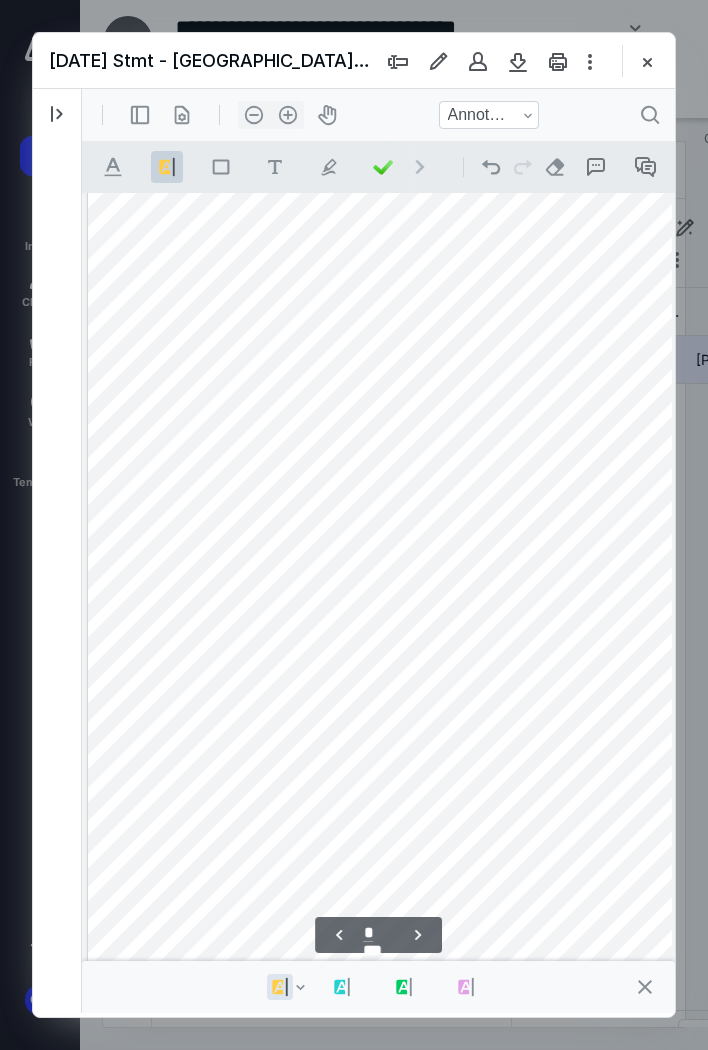 scroll, scrollTop: 1474, scrollLeft: 0, axis: vertical 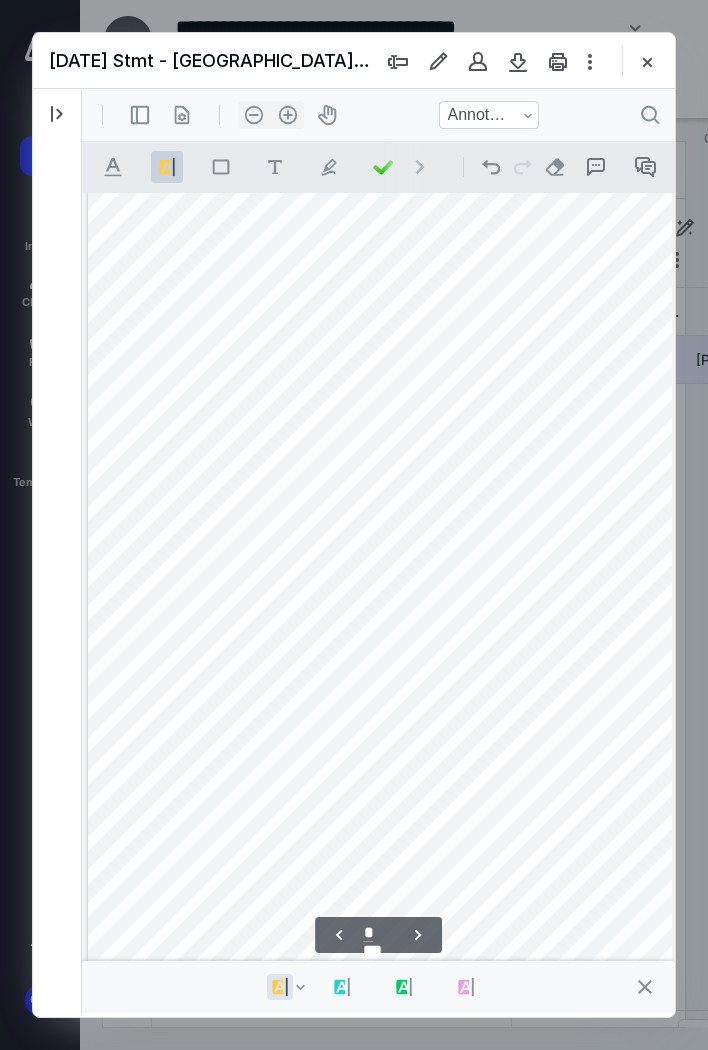 drag, startPoint x: 316, startPoint y: 368, endPoint x: 377, endPoint y: 369, distance: 61.008198 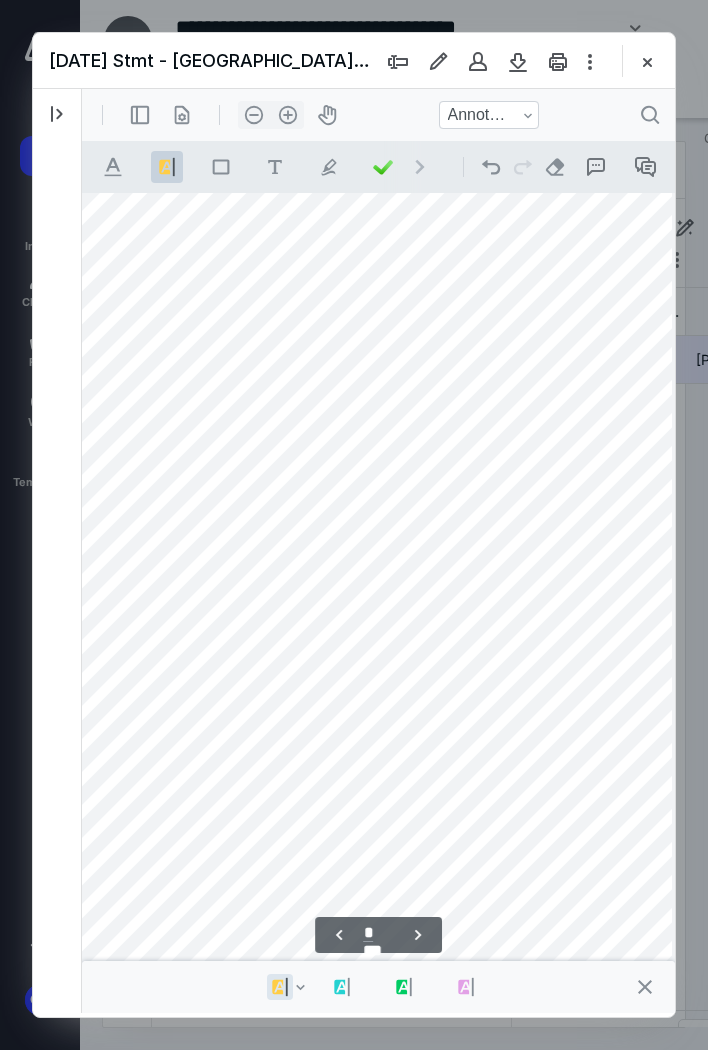 scroll, scrollTop: 1474, scrollLeft: 96, axis: both 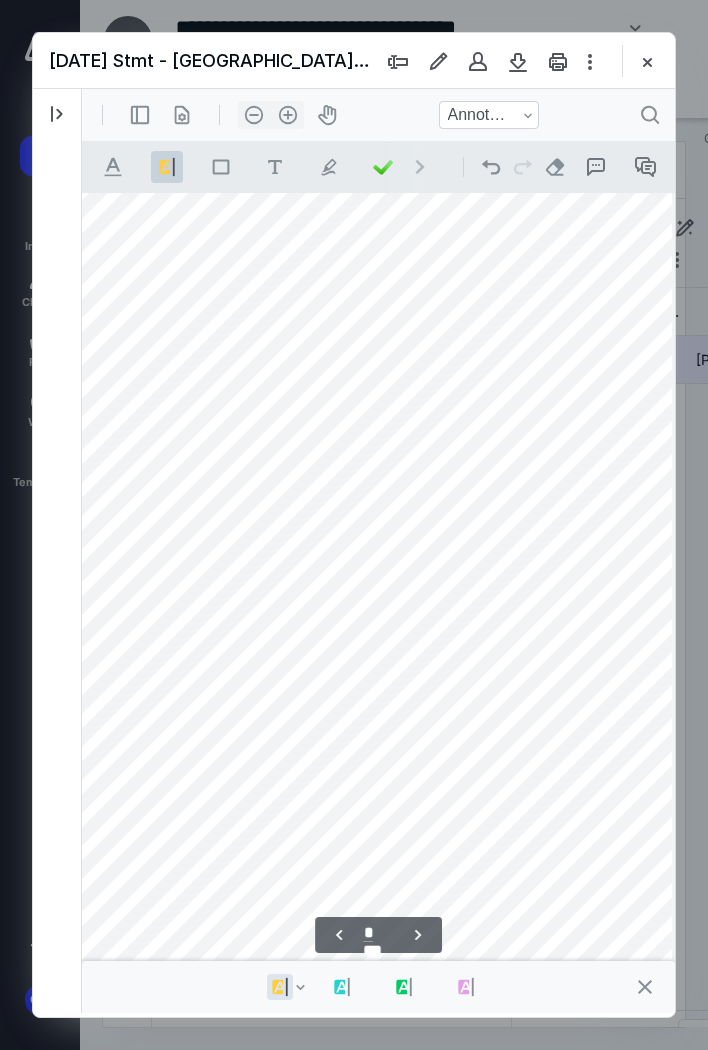 drag, startPoint x: 238, startPoint y: 504, endPoint x: 264, endPoint y: 505, distance: 26.019224 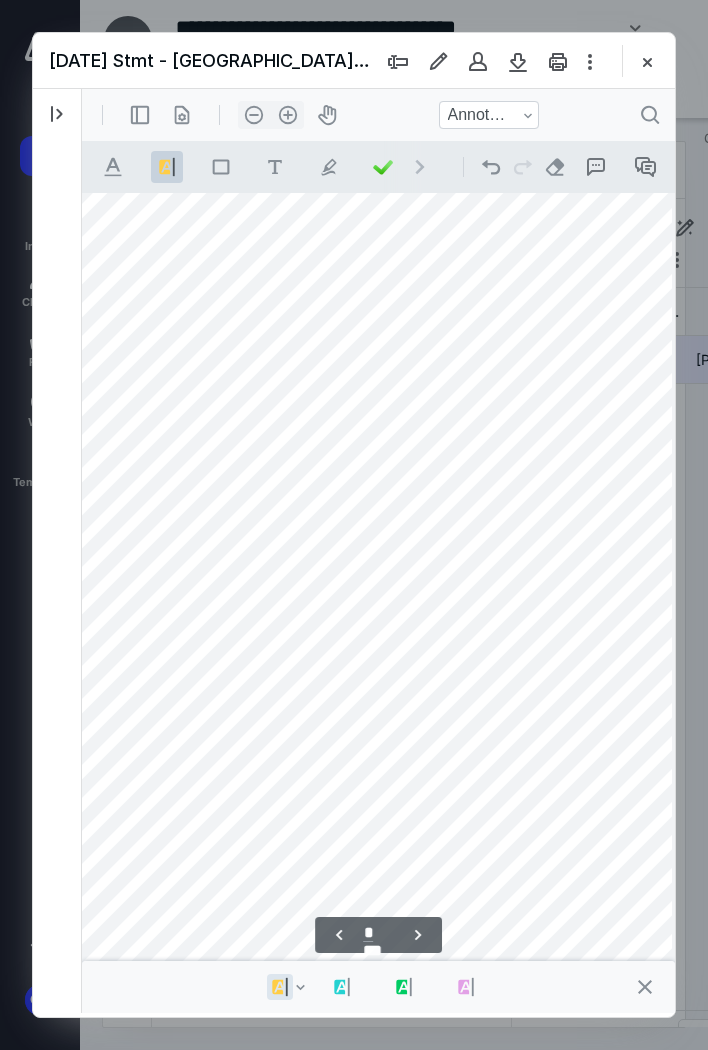 scroll, scrollTop: 1474, scrollLeft: 294, axis: both 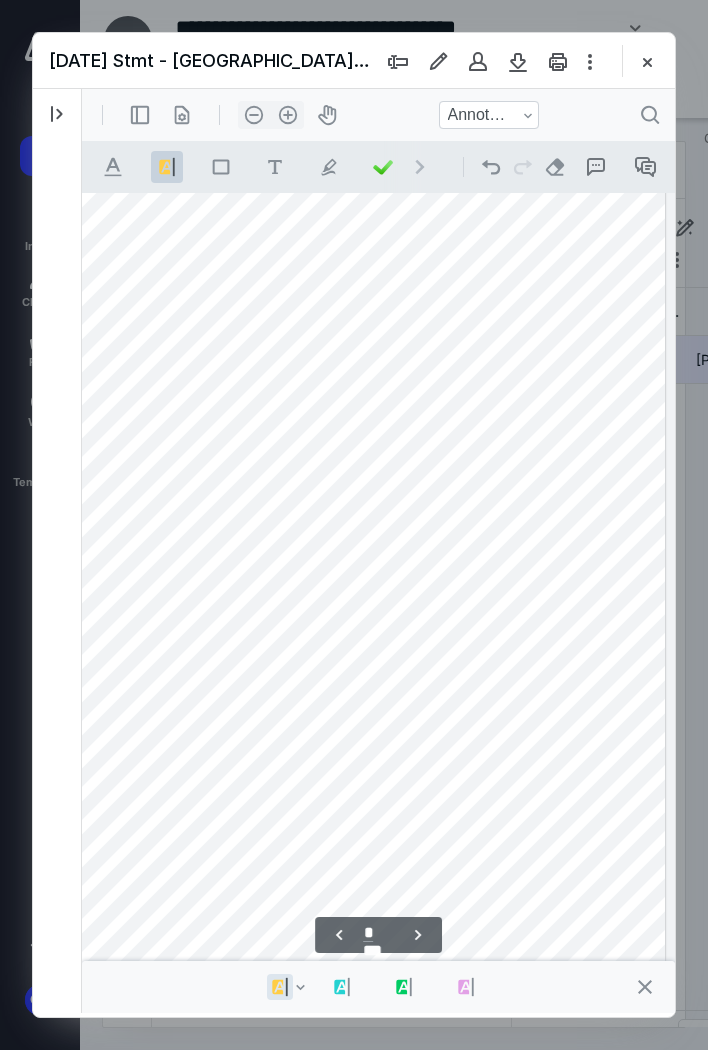 drag, startPoint x: 521, startPoint y: 624, endPoint x: 576, endPoint y: 625, distance: 55.00909 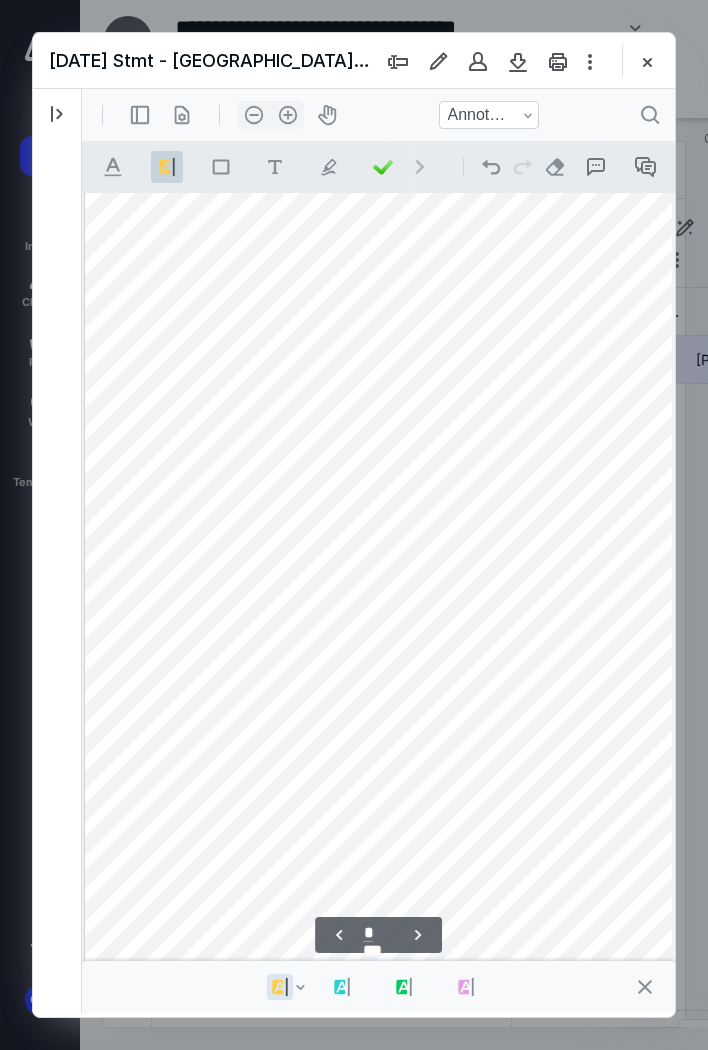 scroll, scrollTop: 1257, scrollLeft: 0, axis: vertical 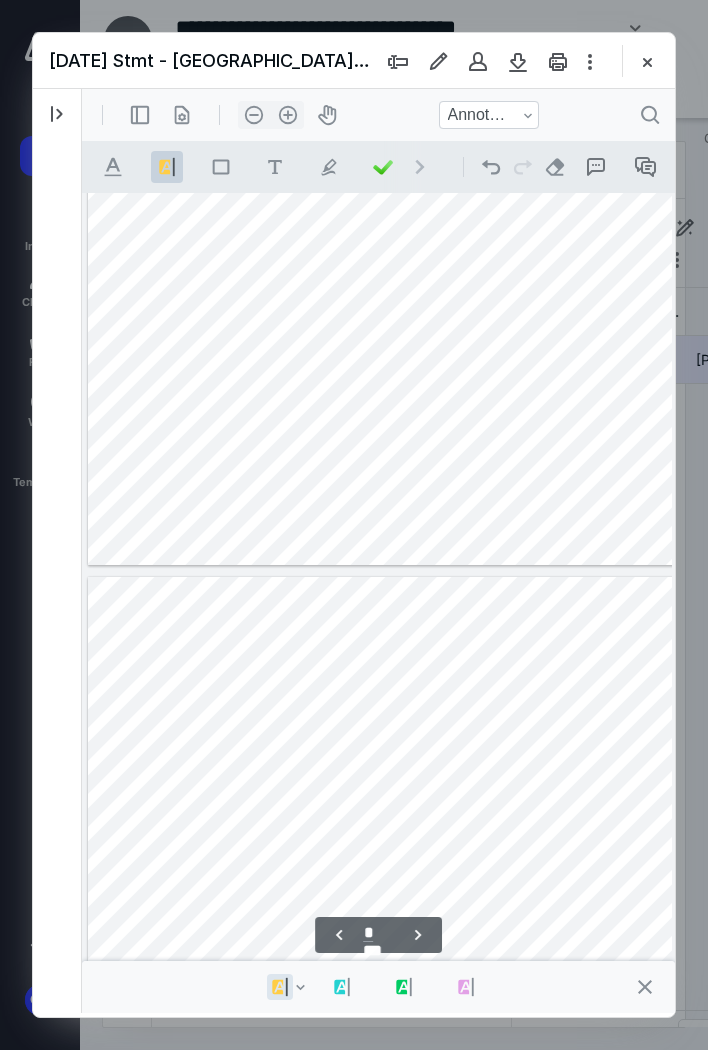 type on "*" 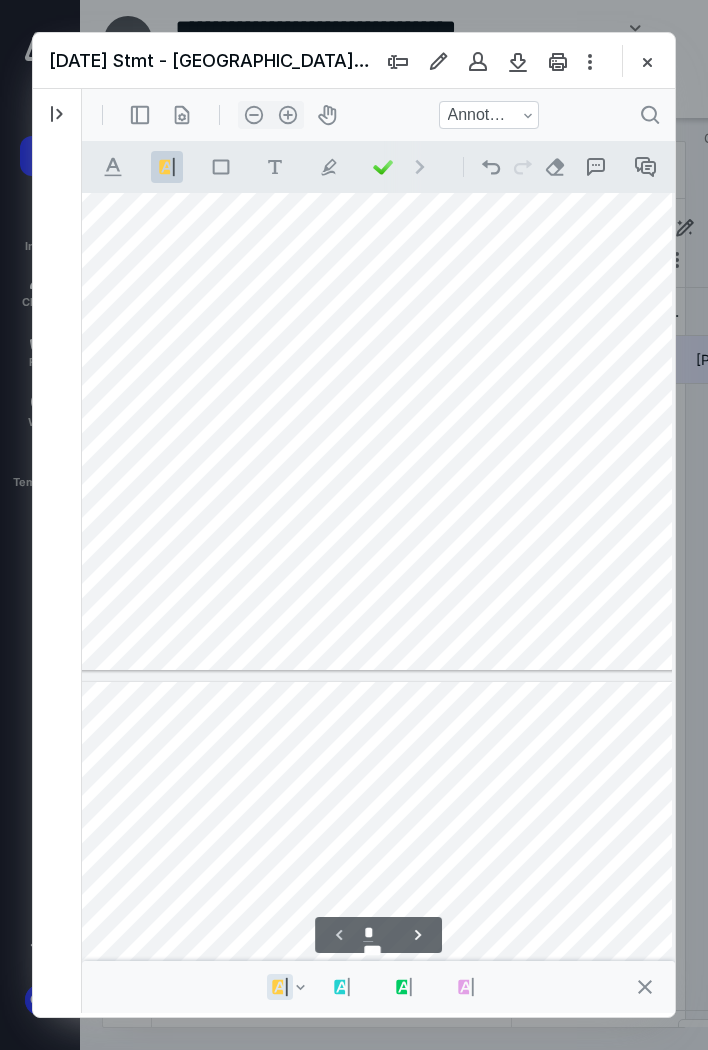 scroll, scrollTop: 752, scrollLeft: 207, axis: both 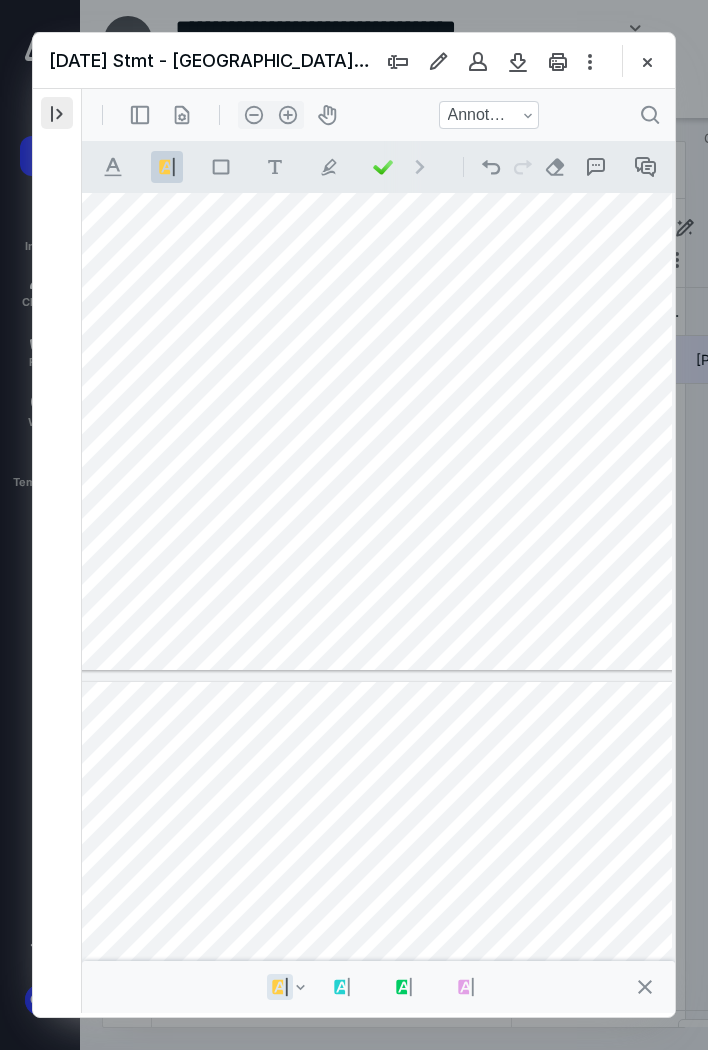 click at bounding box center (57, 113) 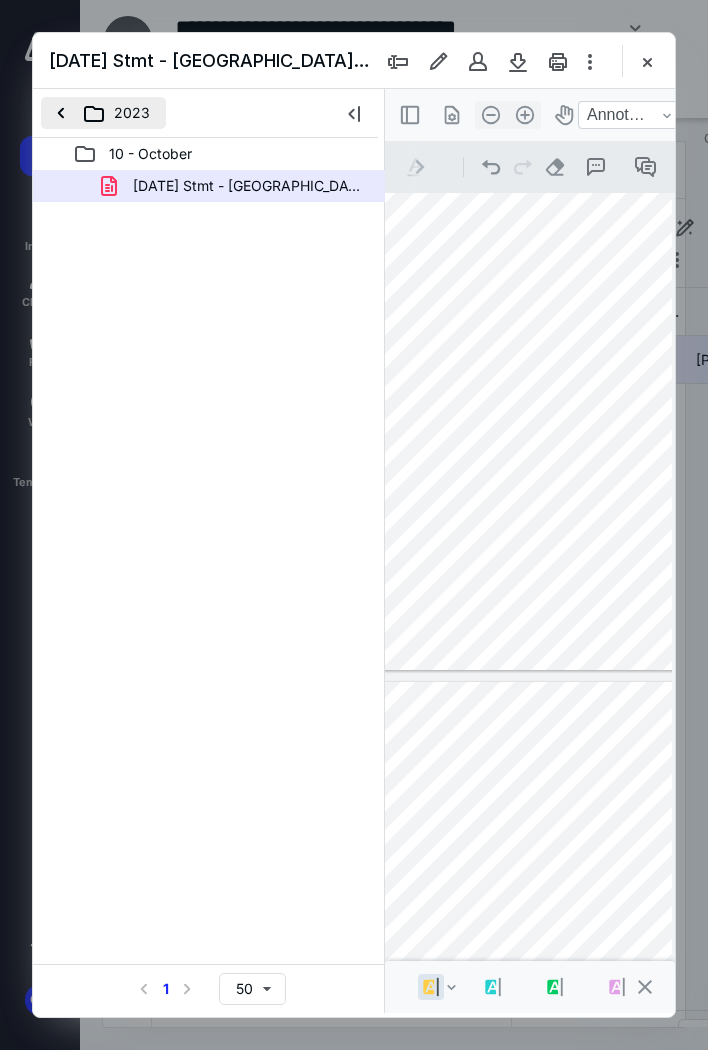 click on "2023" at bounding box center [103, 113] 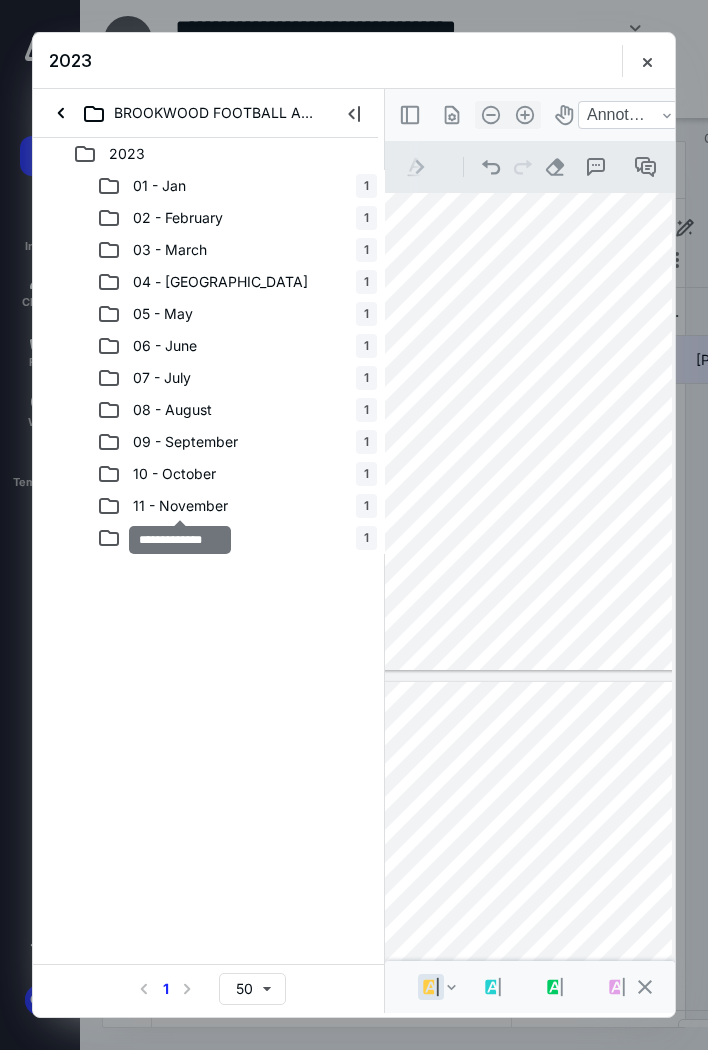 click on "11 - November" at bounding box center [180, 506] 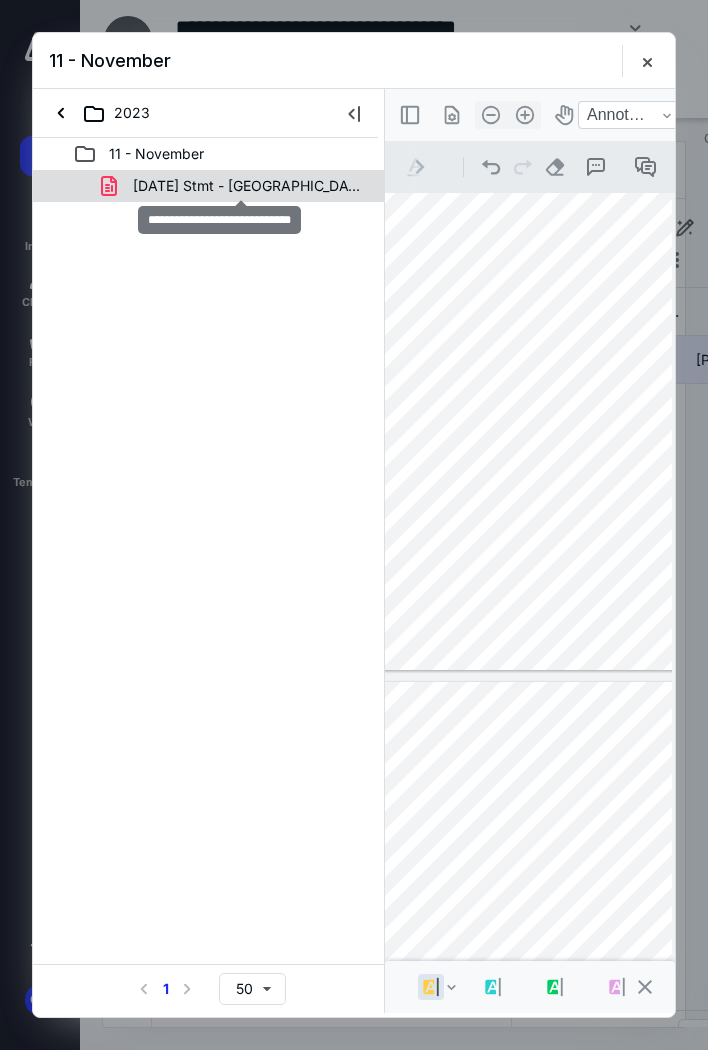 click on "[DATE] Stmt - [GEOGRAPHIC_DATA]pdf" at bounding box center (249, 186) 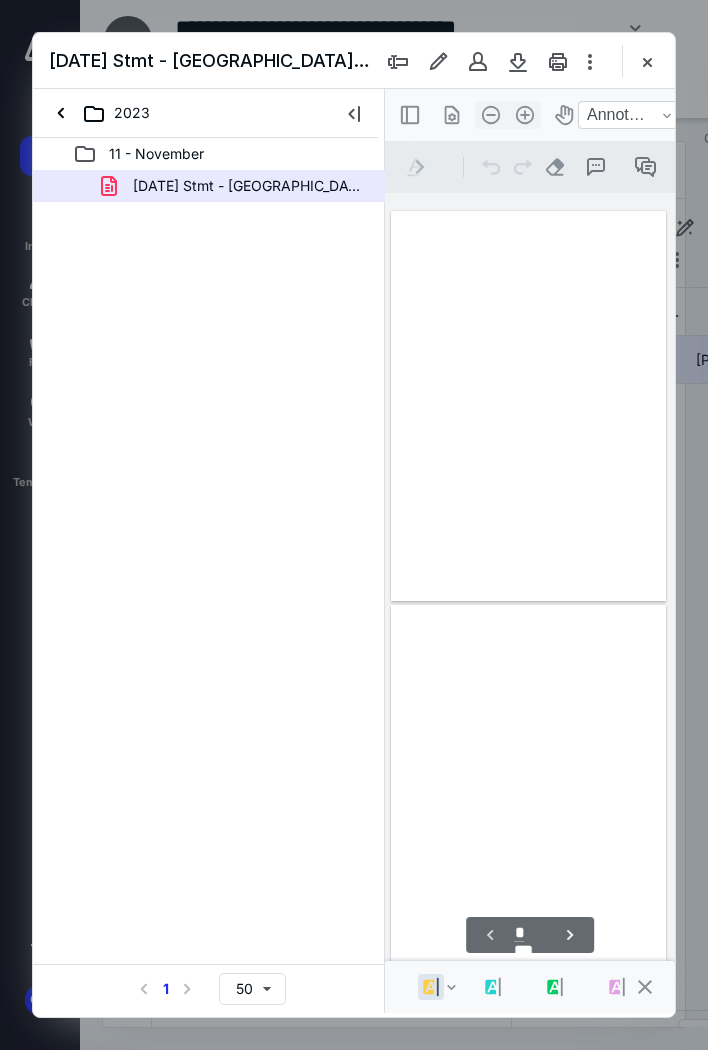 scroll, scrollTop: 0, scrollLeft: 0, axis: both 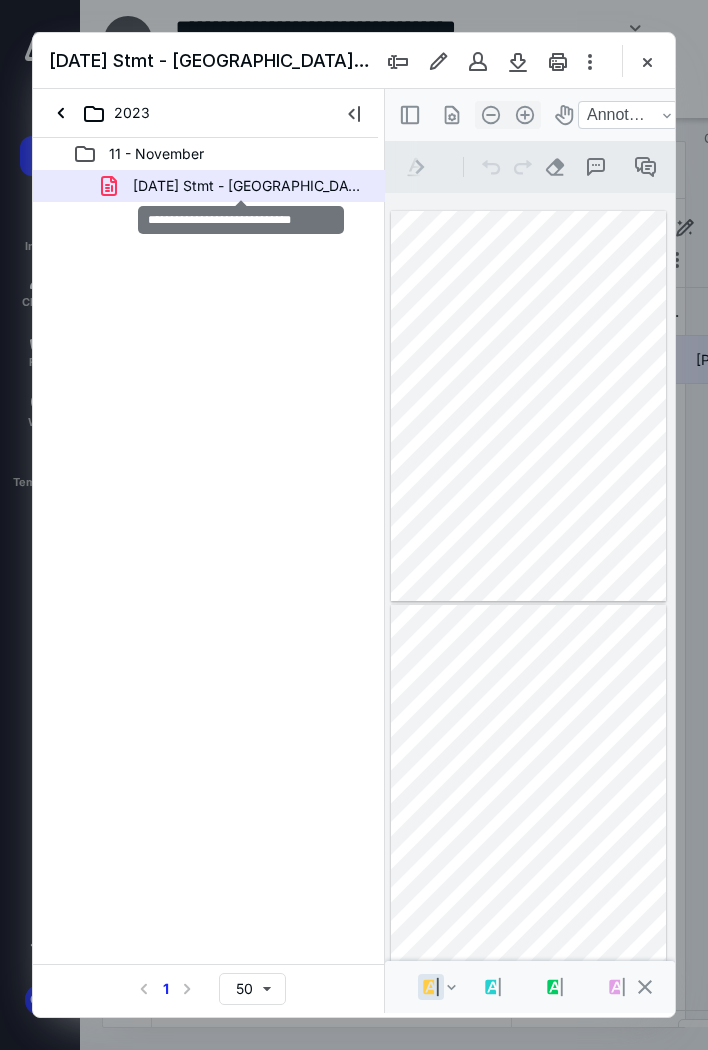 click on "[DATE] Stmt - [GEOGRAPHIC_DATA]pdf" at bounding box center (249, 186) 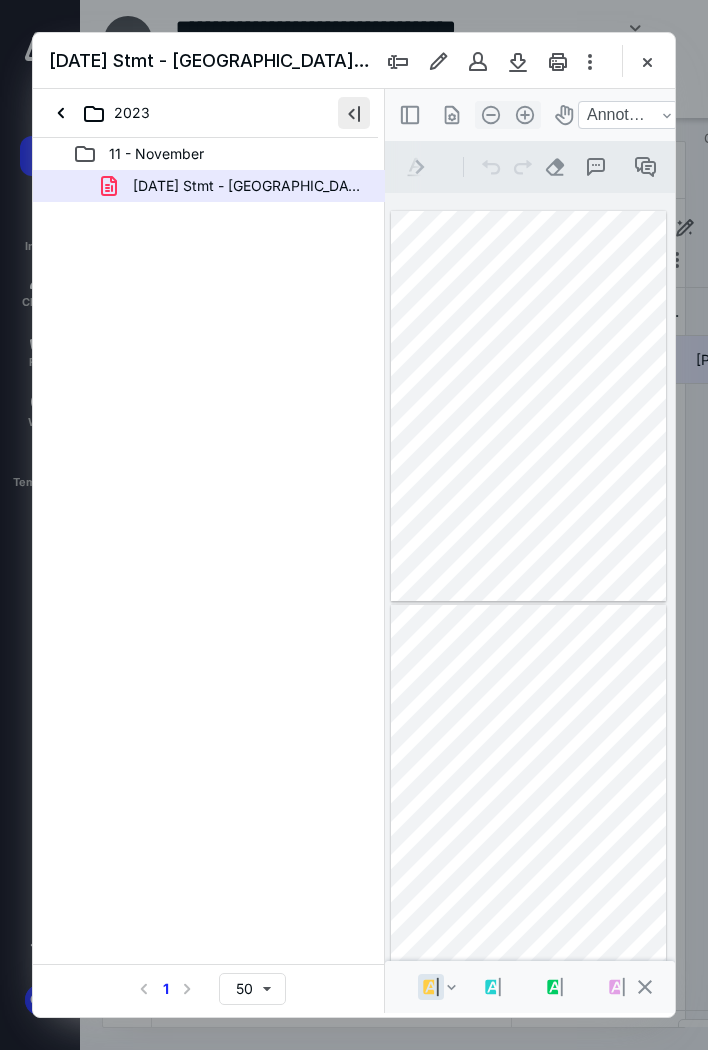 click at bounding box center (354, 113) 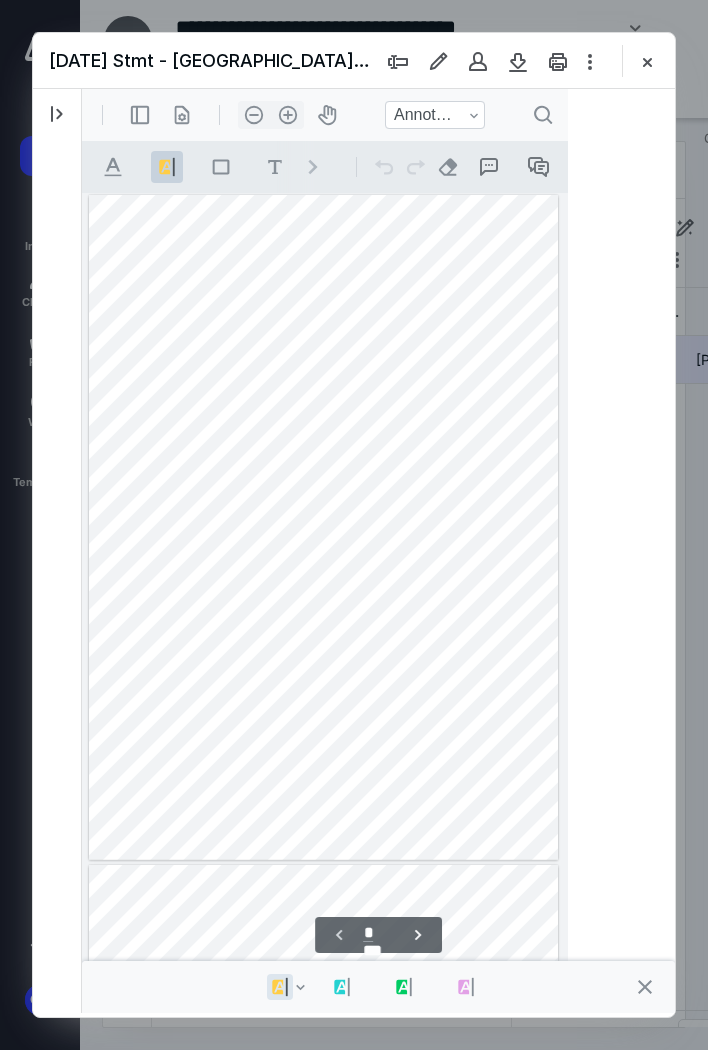 scroll, scrollTop: 2, scrollLeft: 0, axis: vertical 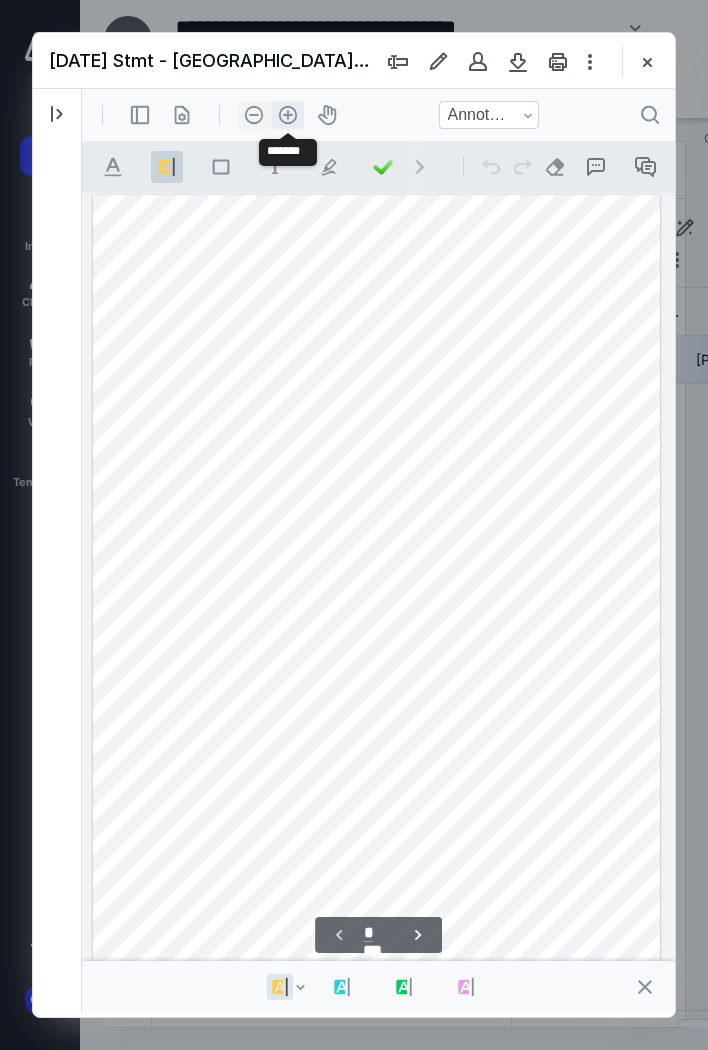 click on ".cls-1{fill:#abb0c4;} icon - header - zoom - in - line" at bounding box center (288, 115) 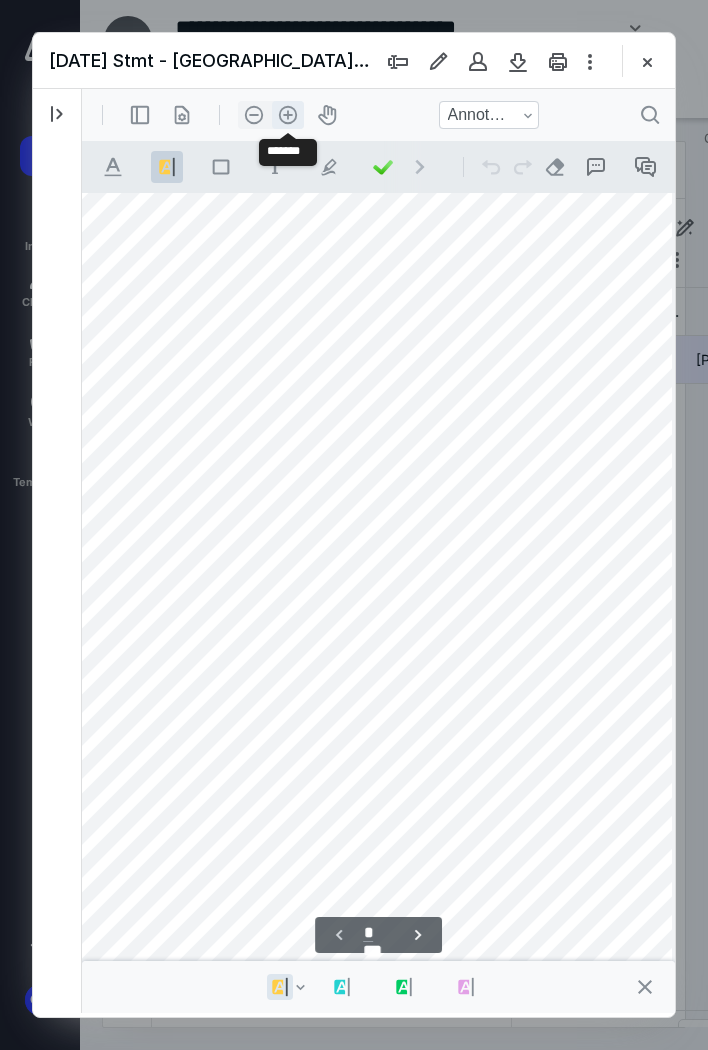 click on ".cls-1{fill:#abb0c4;} icon - header - zoom - in - line" at bounding box center (288, 115) 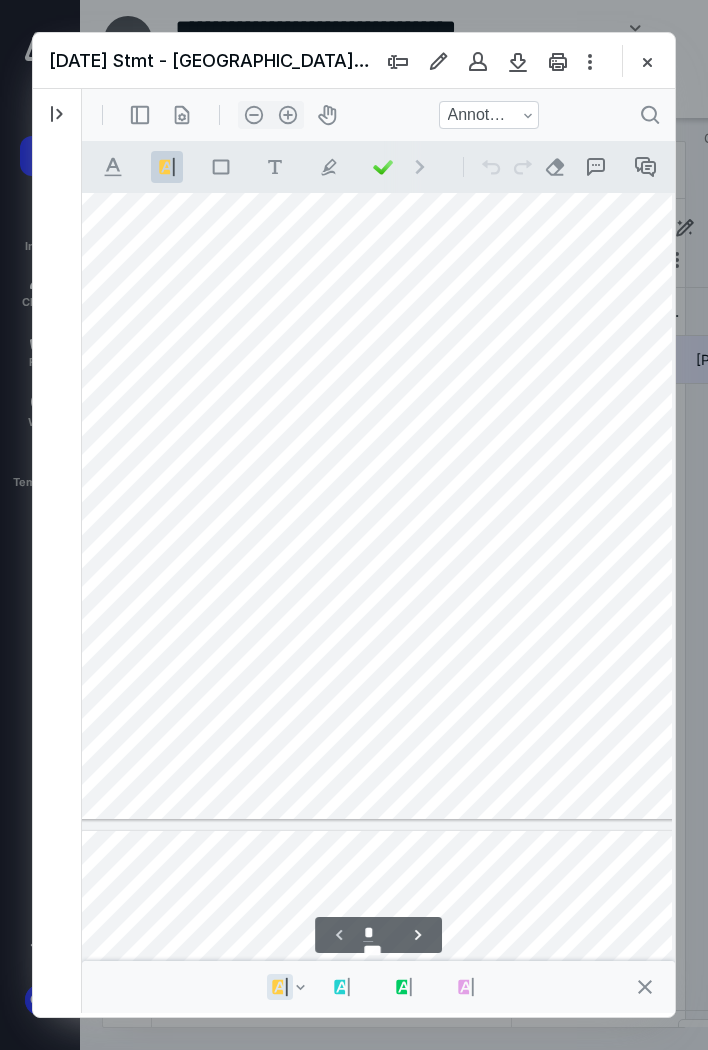 scroll, scrollTop: 603, scrollLeft: 226, axis: both 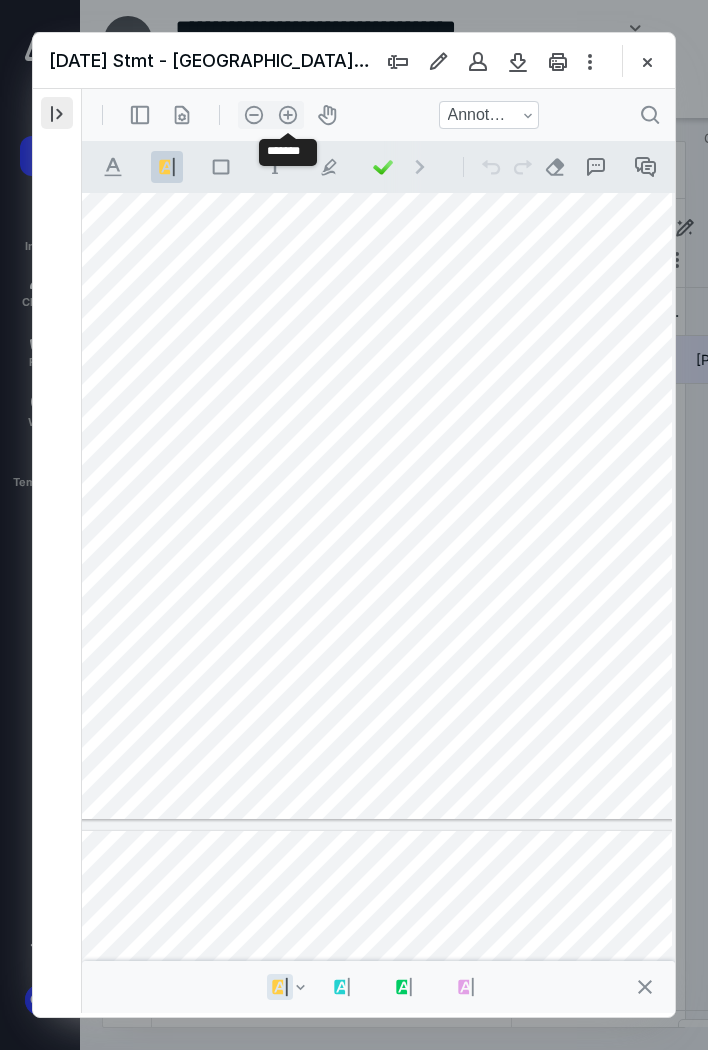 click at bounding box center [57, 113] 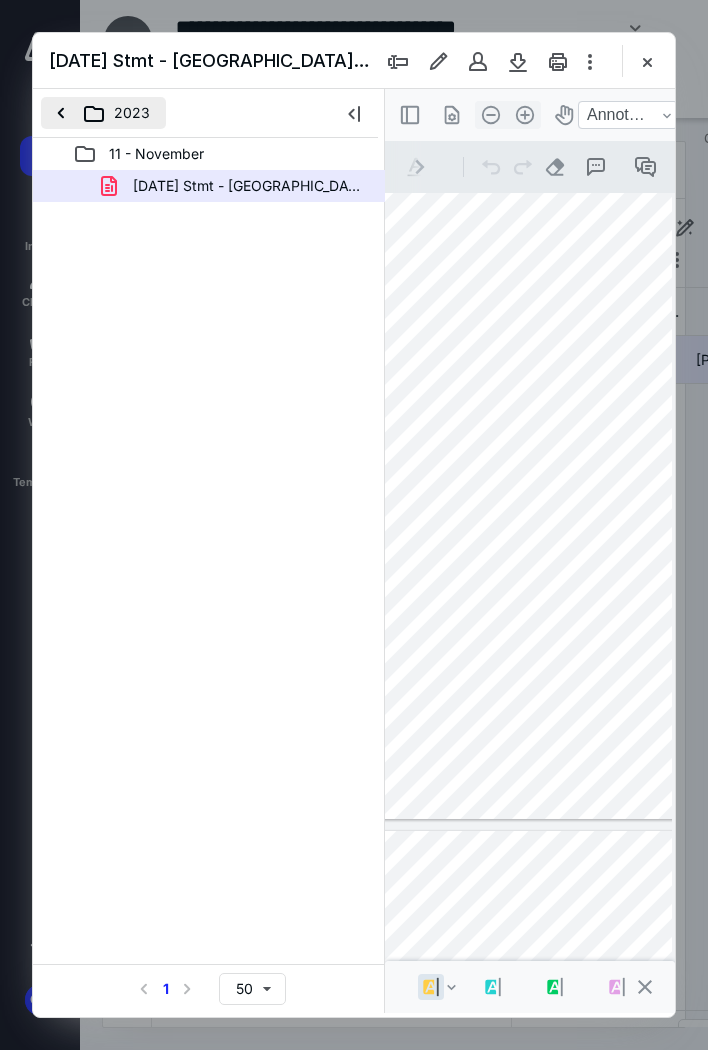 click on "2023" at bounding box center (103, 113) 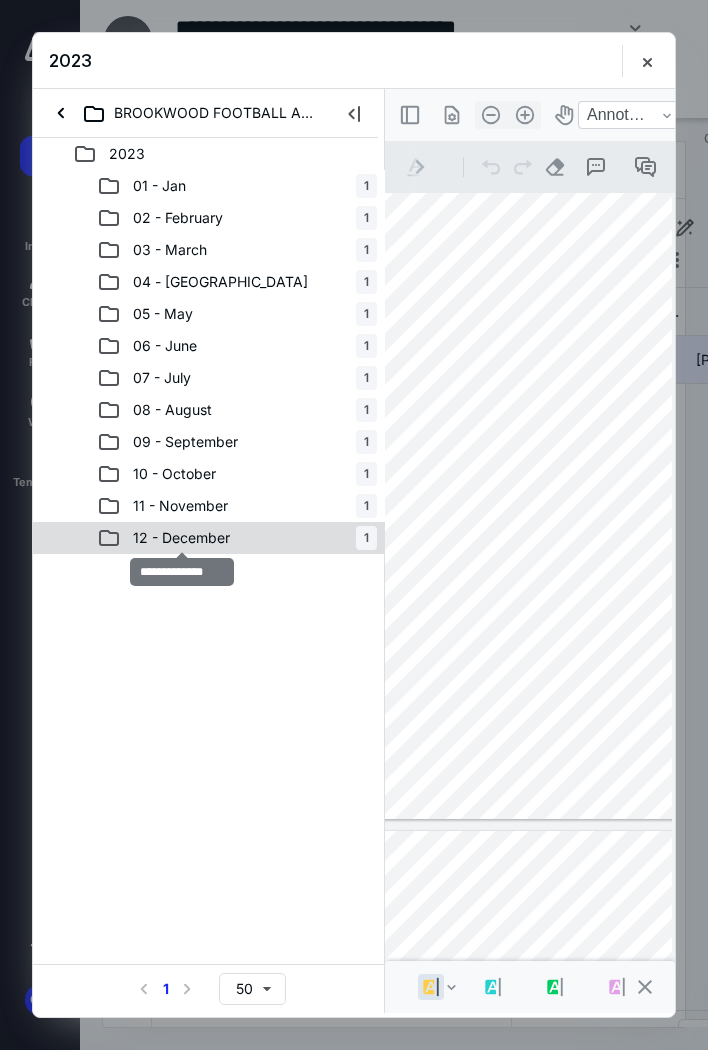 click on "12 - December" at bounding box center [181, 538] 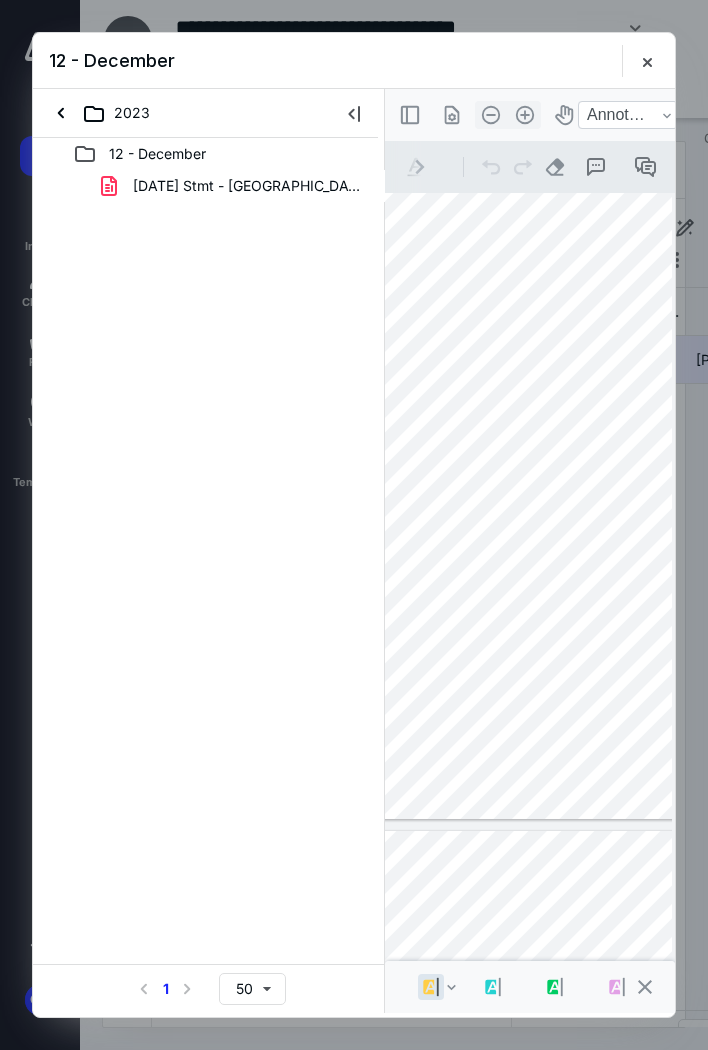 click on "12 - December [DATE] Stmt - [GEOGRAPHIC_DATA]pdf Select a page number for more results 1 50" at bounding box center [209, 575] 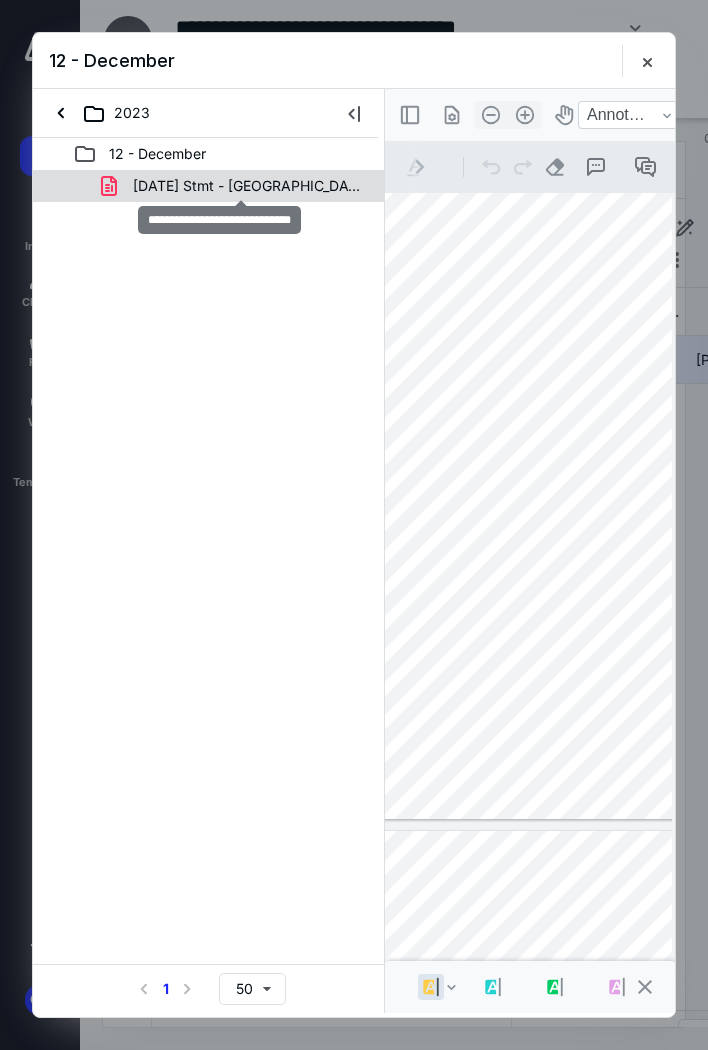 click on "[DATE] Stmt - [GEOGRAPHIC_DATA]pdf" at bounding box center [249, 186] 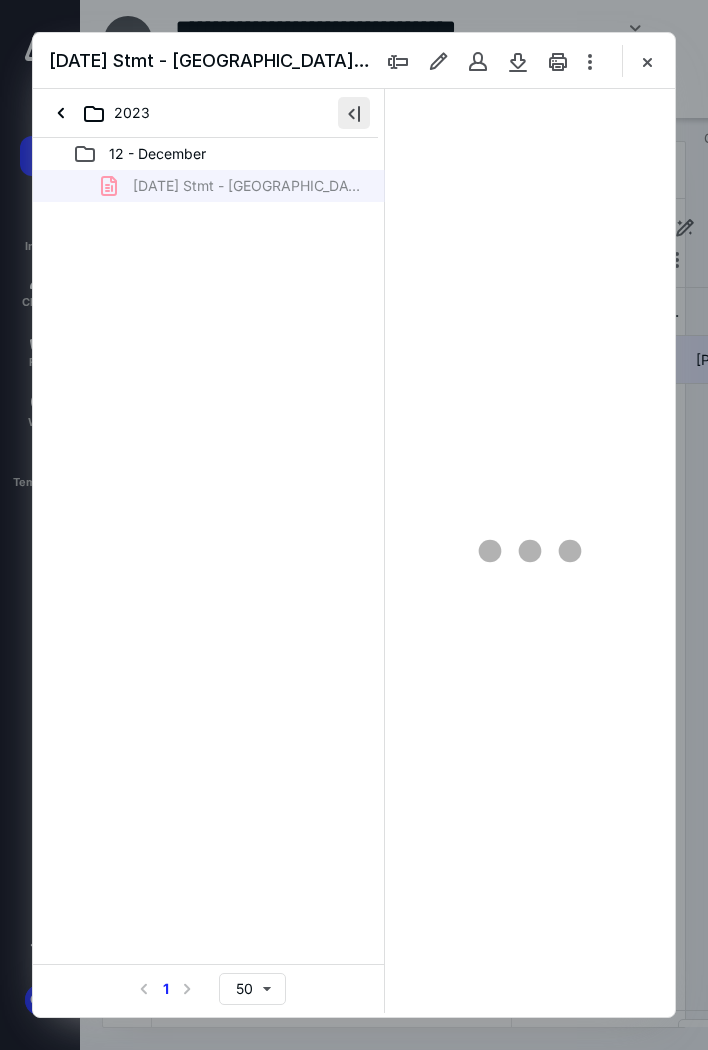 click at bounding box center (354, 113) 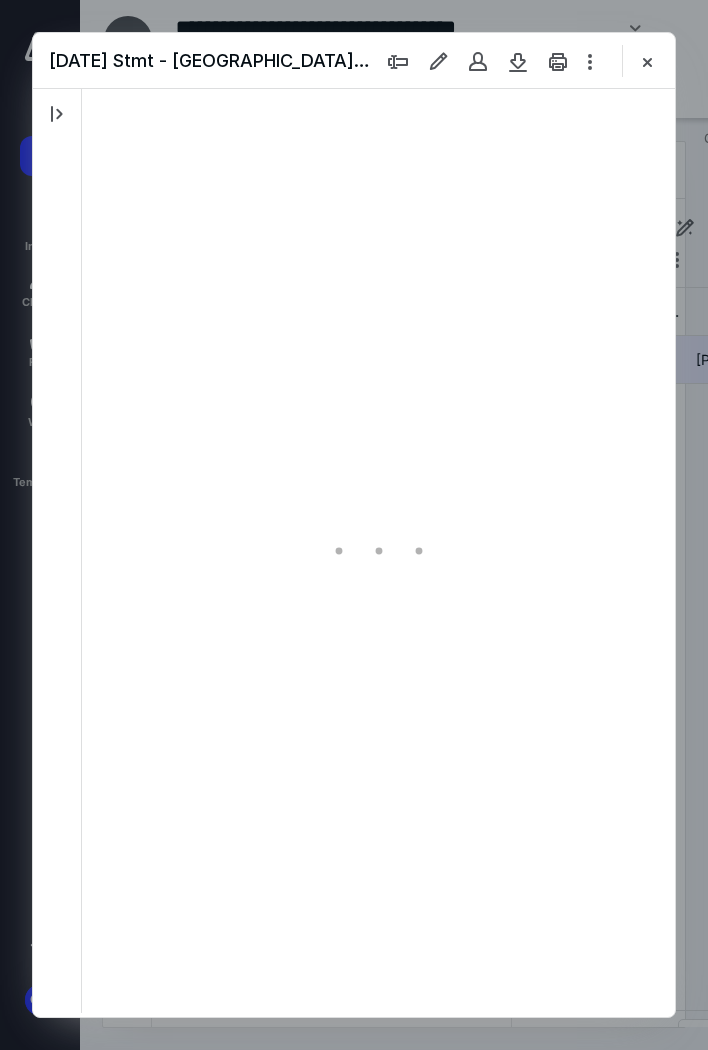 scroll, scrollTop: 108, scrollLeft: 0, axis: vertical 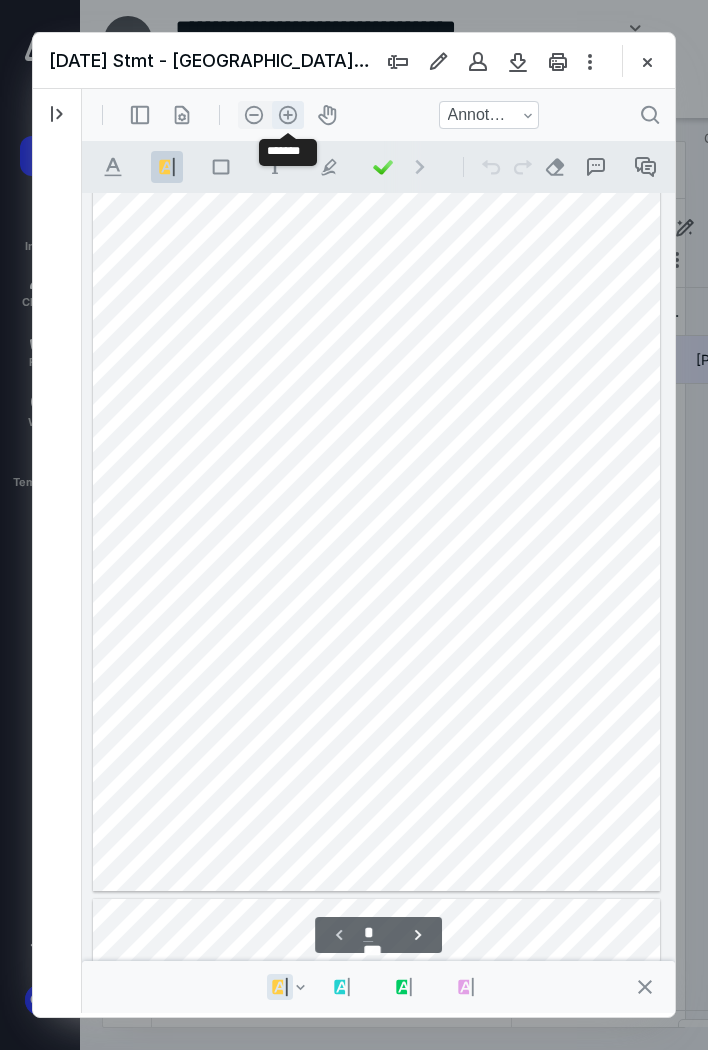 click on ".cls-1{fill:#abb0c4;} icon - header - zoom - in - line" at bounding box center (288, 115) 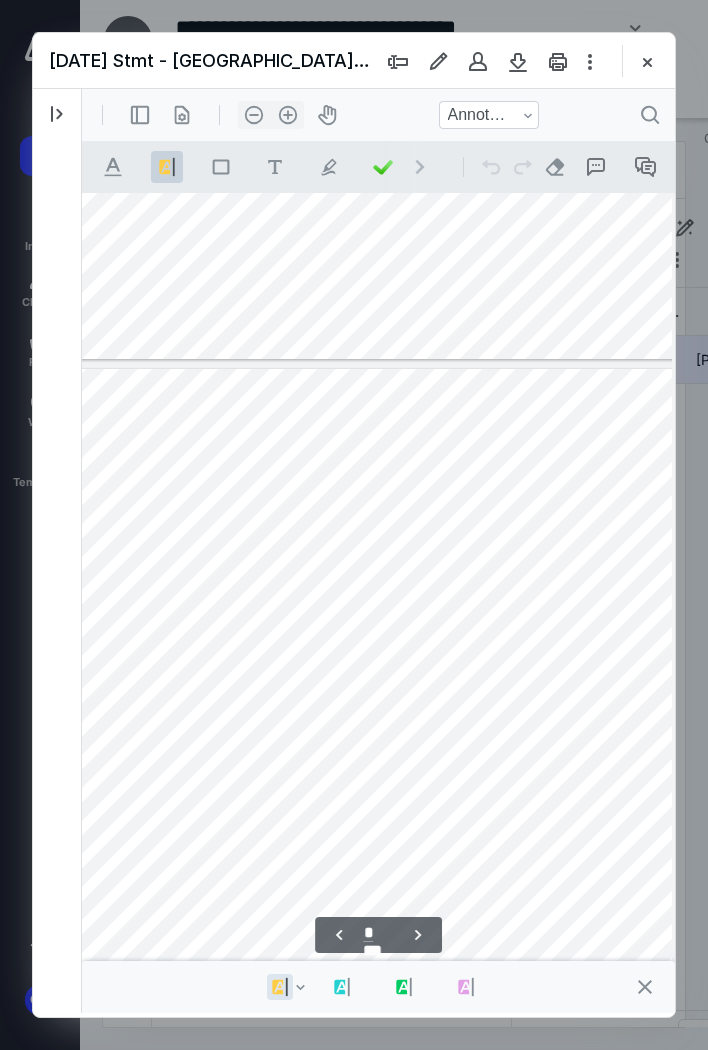 scroll, scrollTop: 847, scrollLeft: 34, axis: both 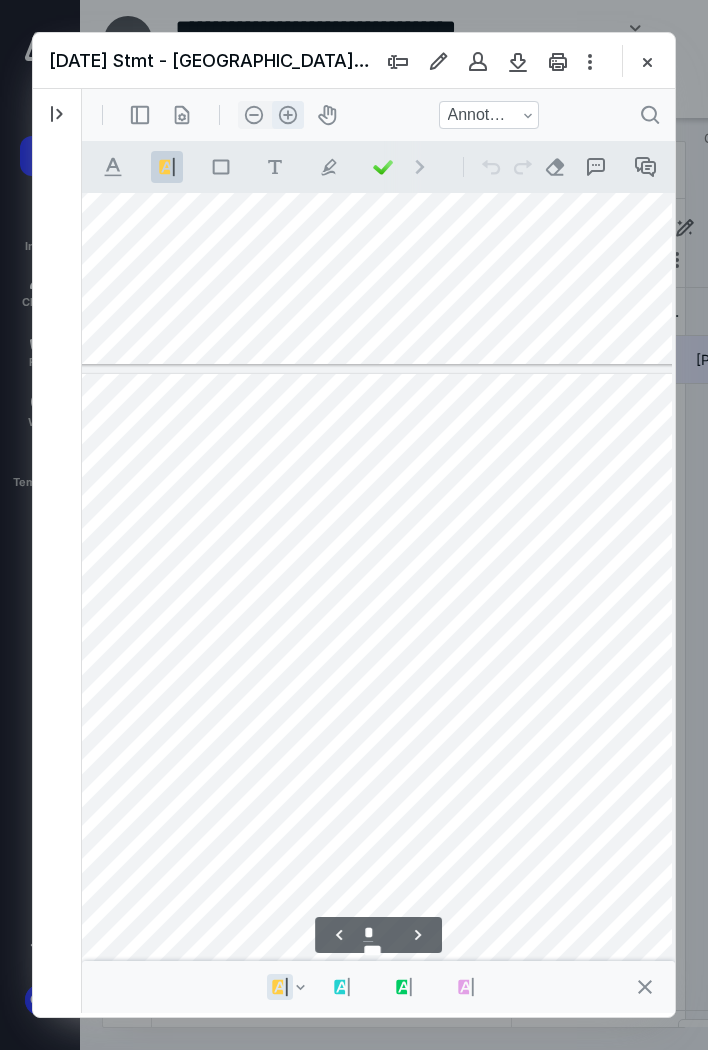 click on ".cls-1{fill:#abb0c4;} icon - header - zoom - in - line" at bounding box center (288, 115) 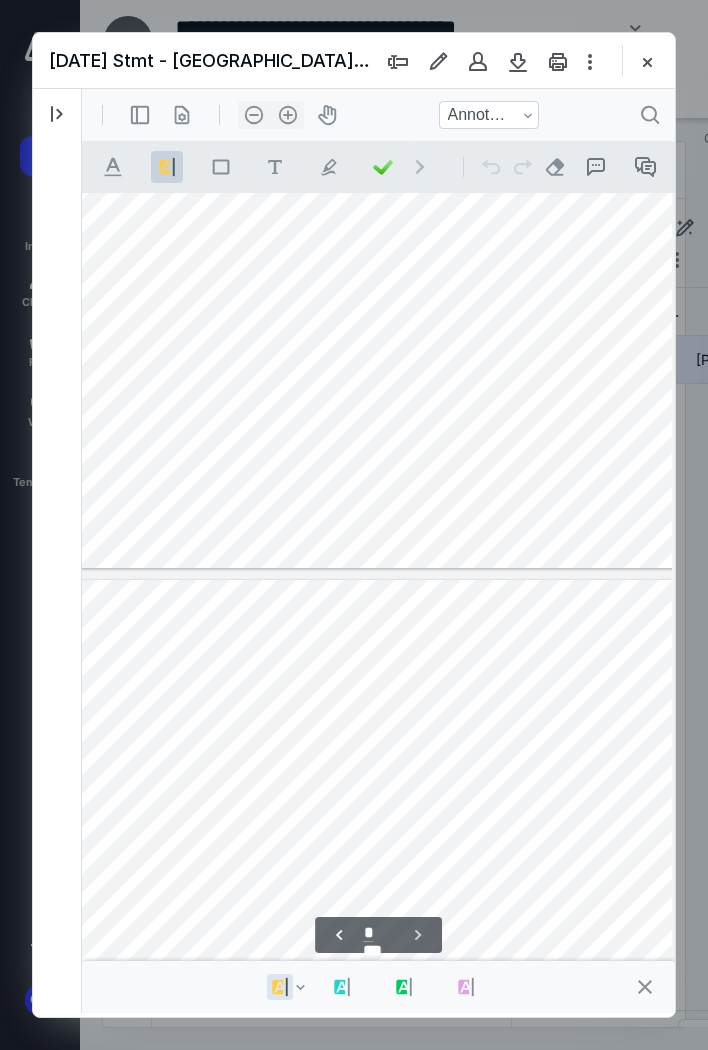 scroll, scrollTop: 2074, scrollLeft: 42, axis: both 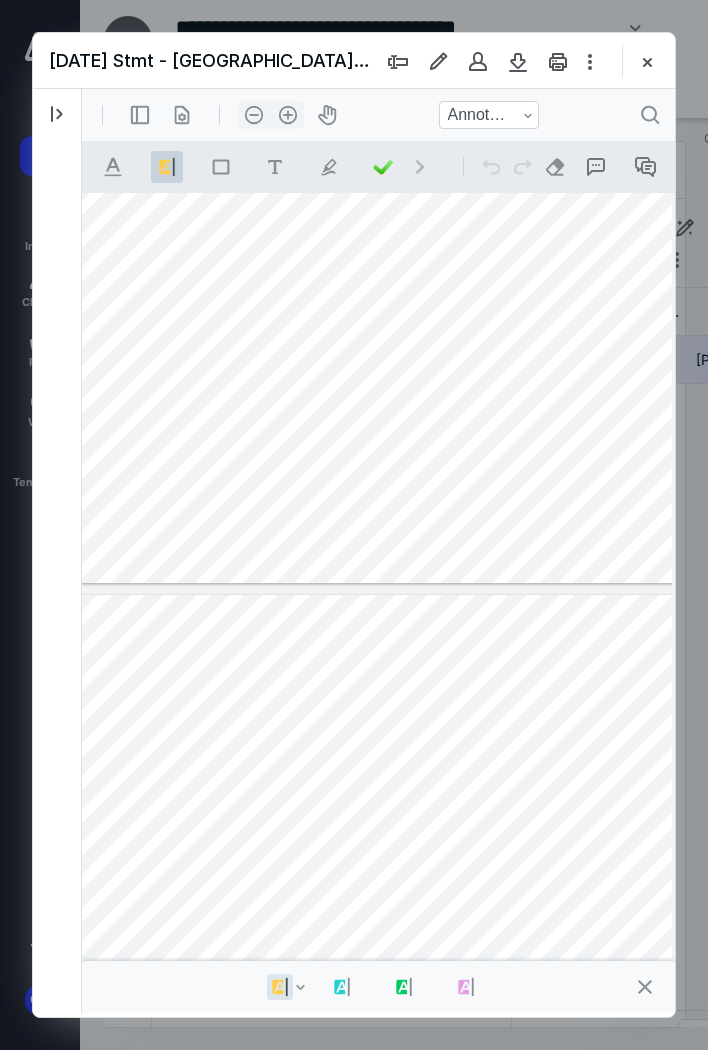 type on "*" 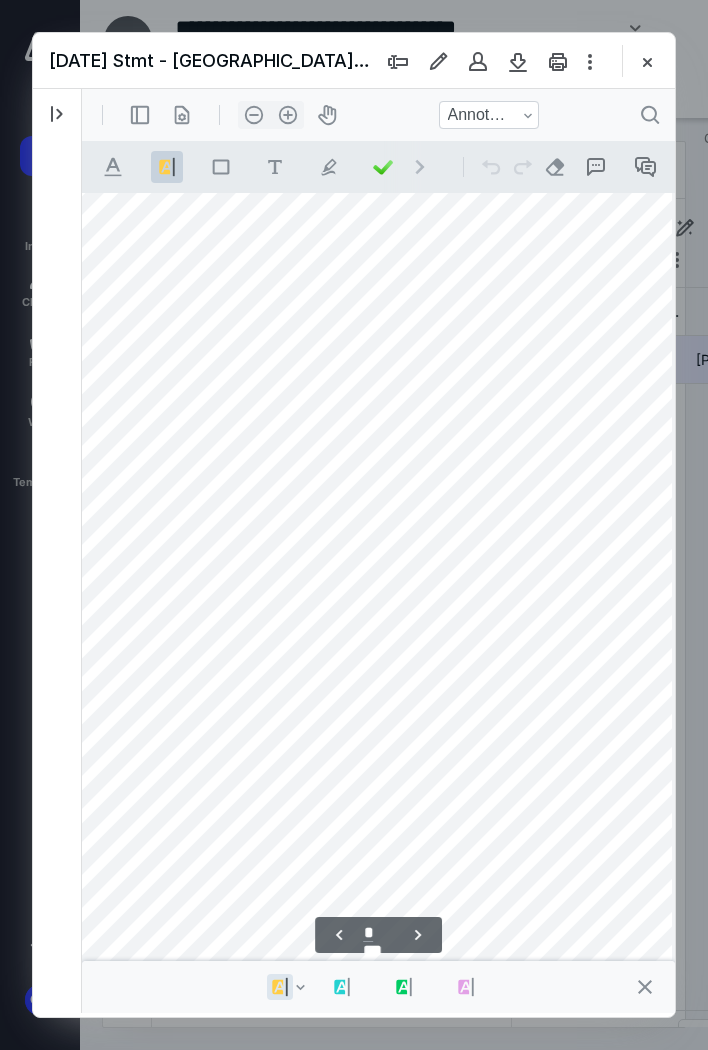 scroll, scrollTop: 1360, scrollLeft: 183, axis: both 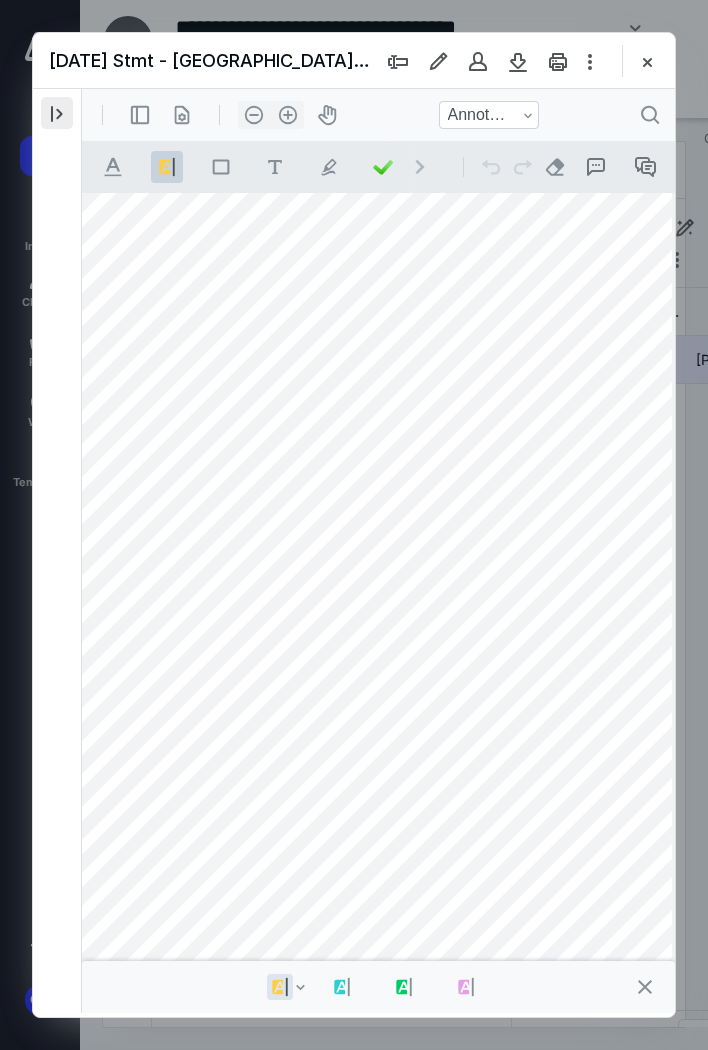 click at bounding box center [57, 113] 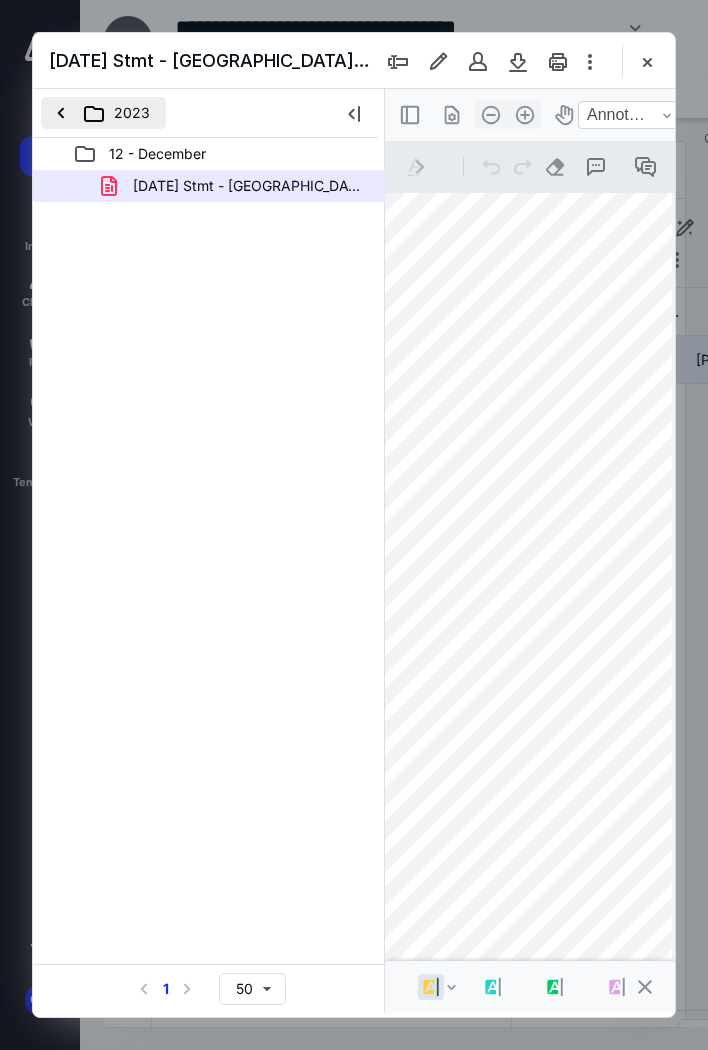 click on "2023" at bounding box center (103, 113) 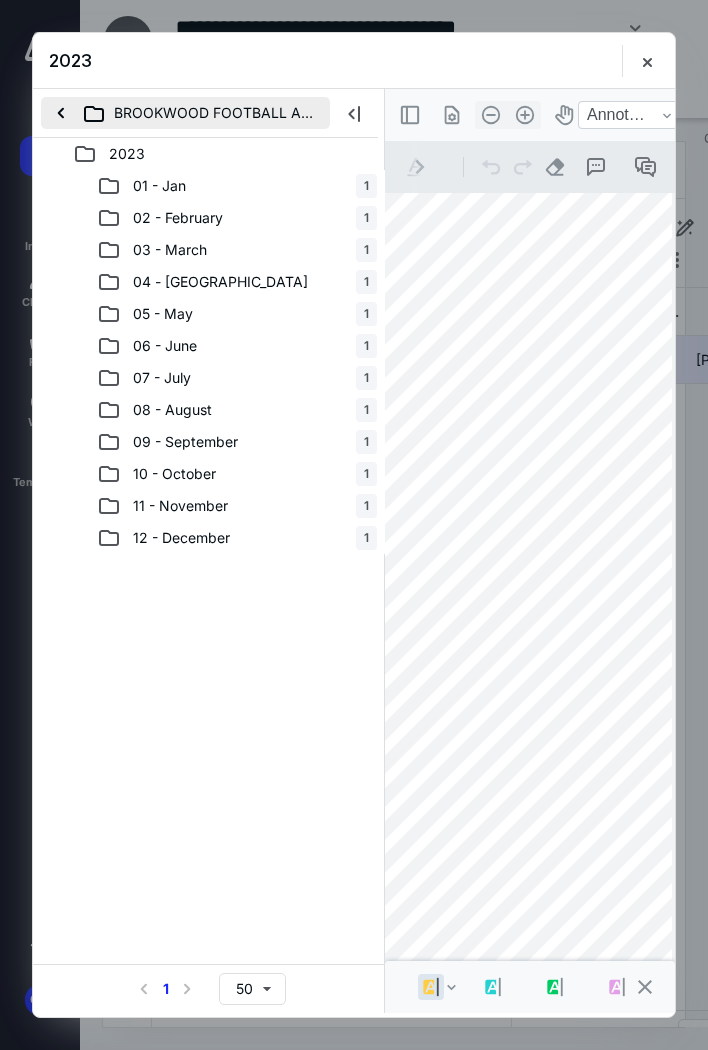 click on "BROOKWOOD FOOTBALL ASSOCIATION, INC" at bounding box center (185, 113) 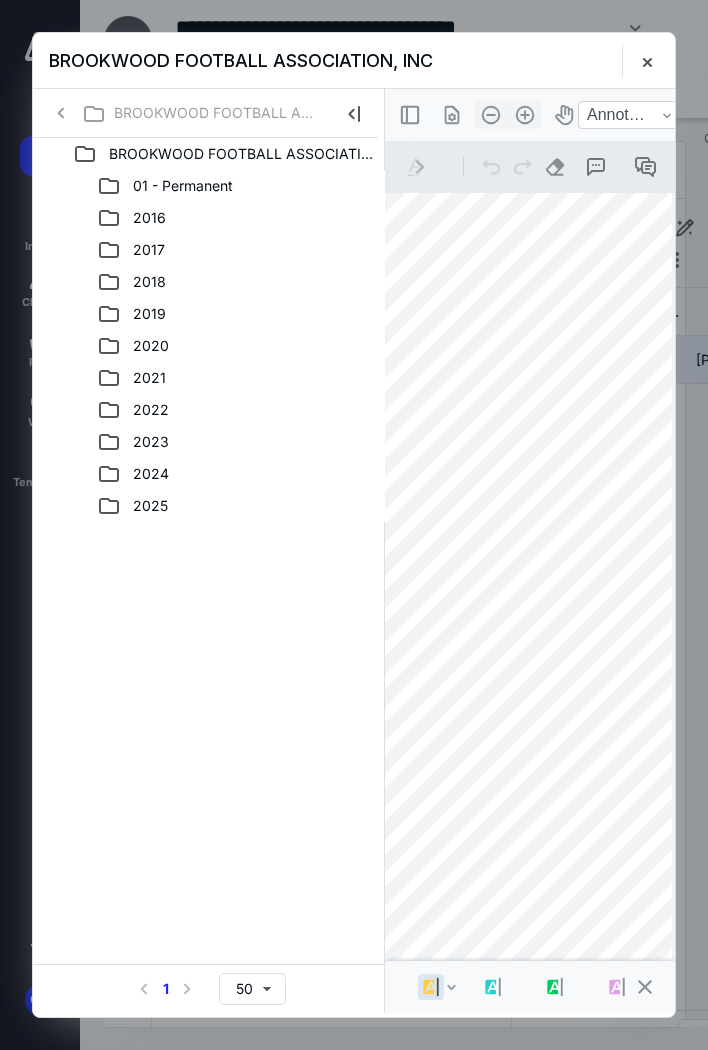 click 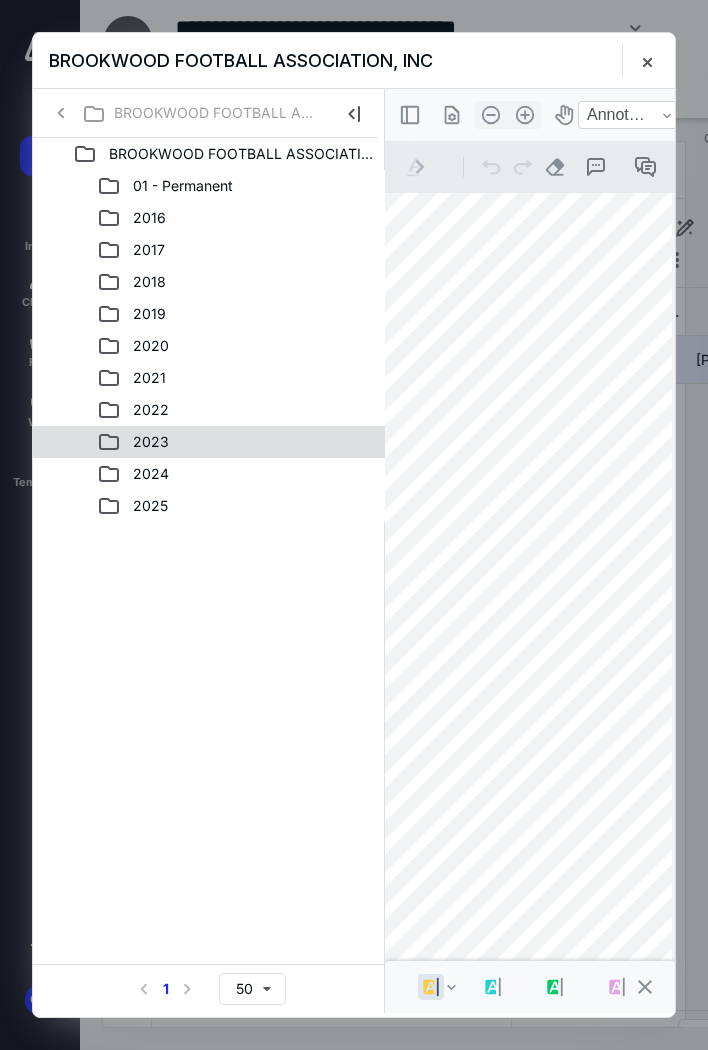 click on "2023" at bounding box center [237, 442] 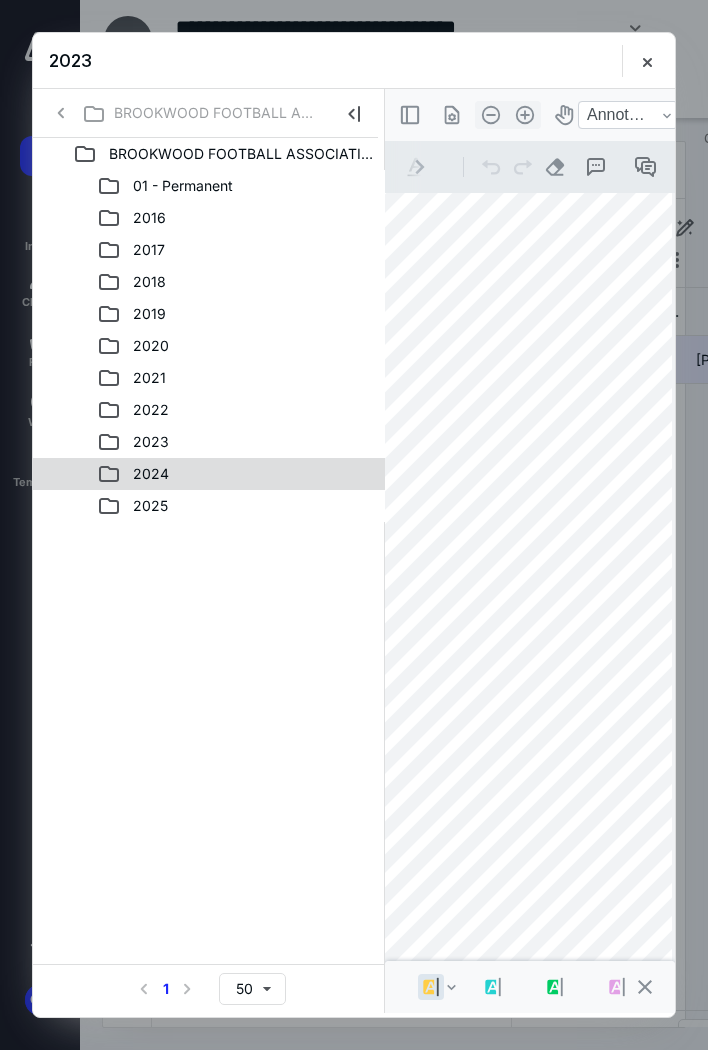 click on "2024" at bounding box center (237, 474) 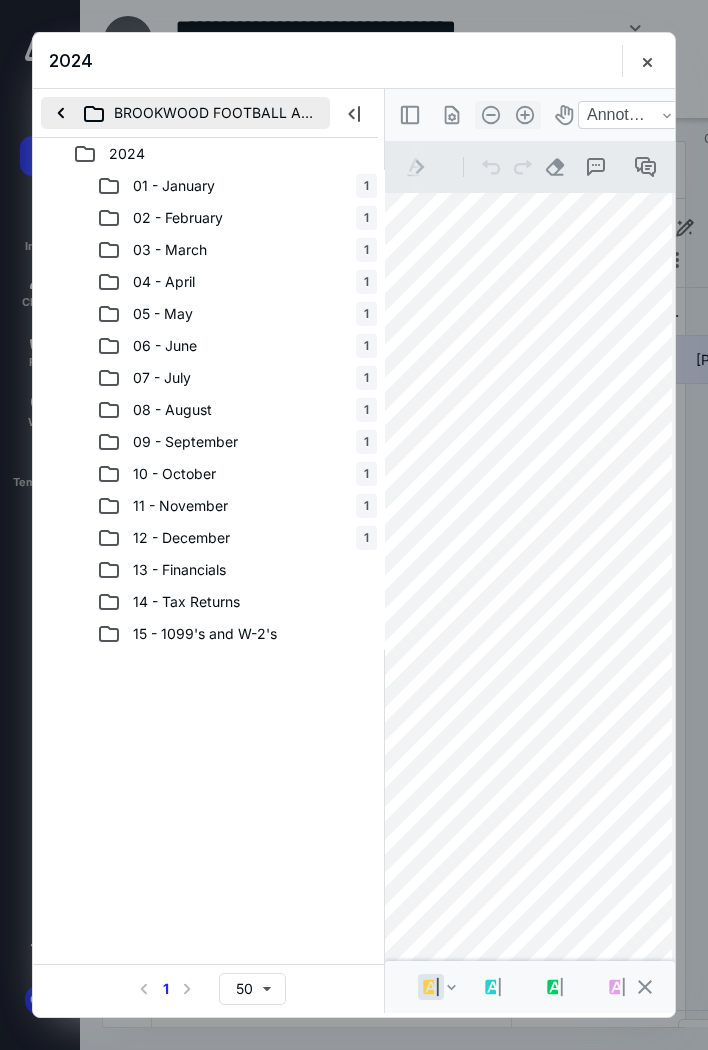 click on "BROOKWOOD FOOTBALL ASSOCIATION, INC" at bounding box center (185, 113) 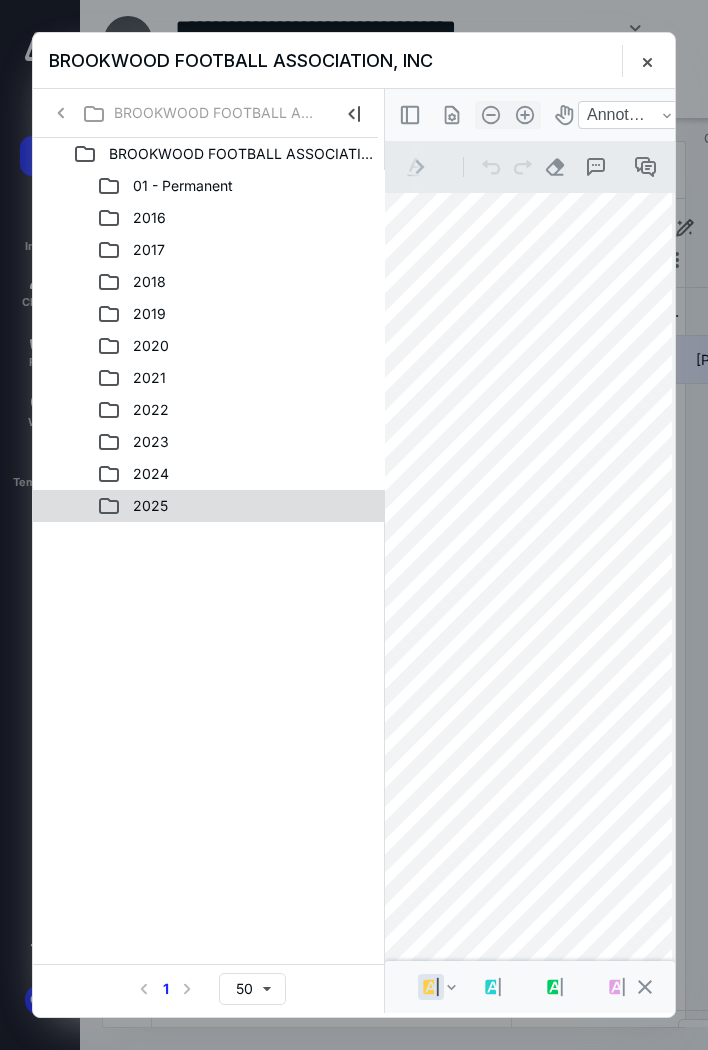click on "2025" at bounding box center (150, 506) 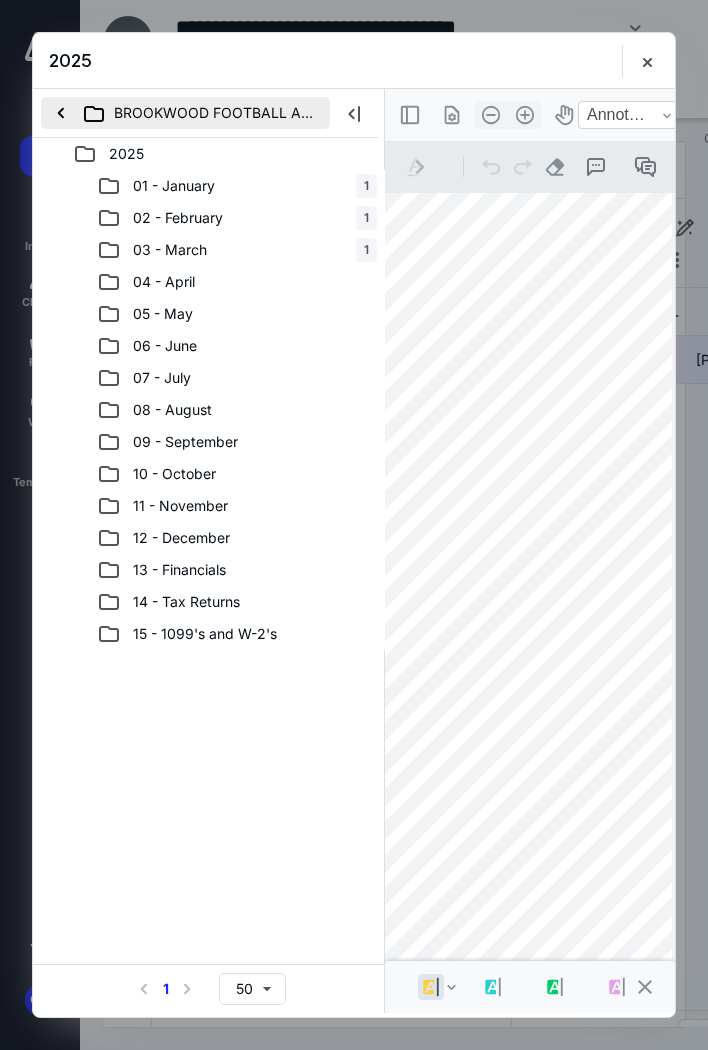 click on "BROOKWOOD FOOTBALL ASSOCIATION, INC" at bounding box center (185, 113) 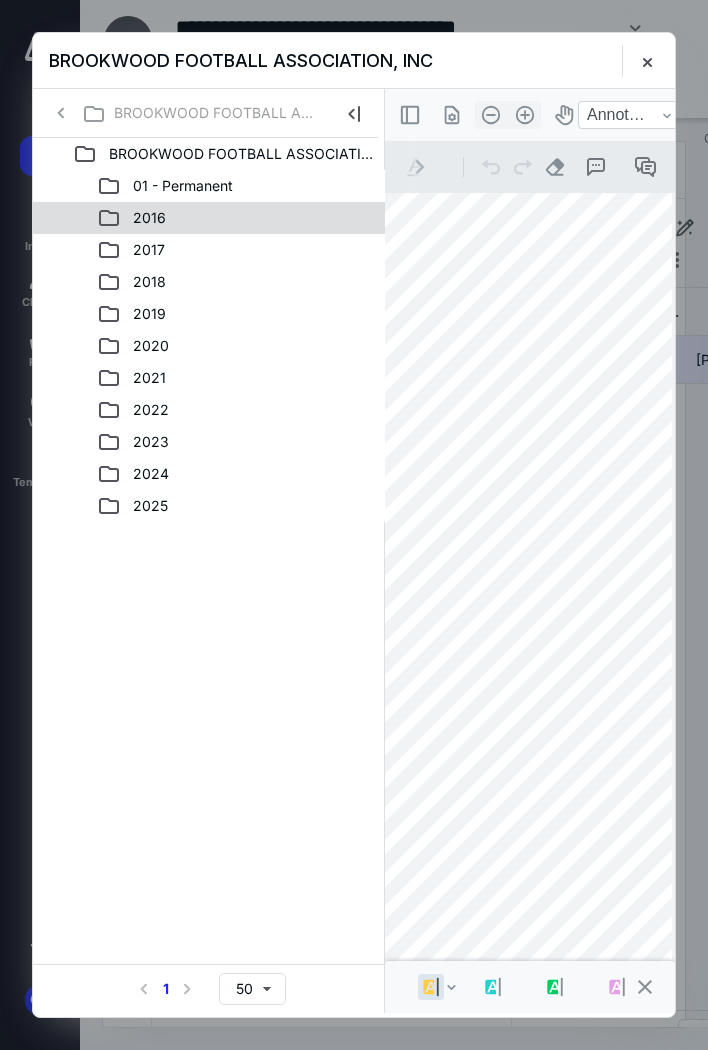 click on "2016" at bounding box center [149, 218] 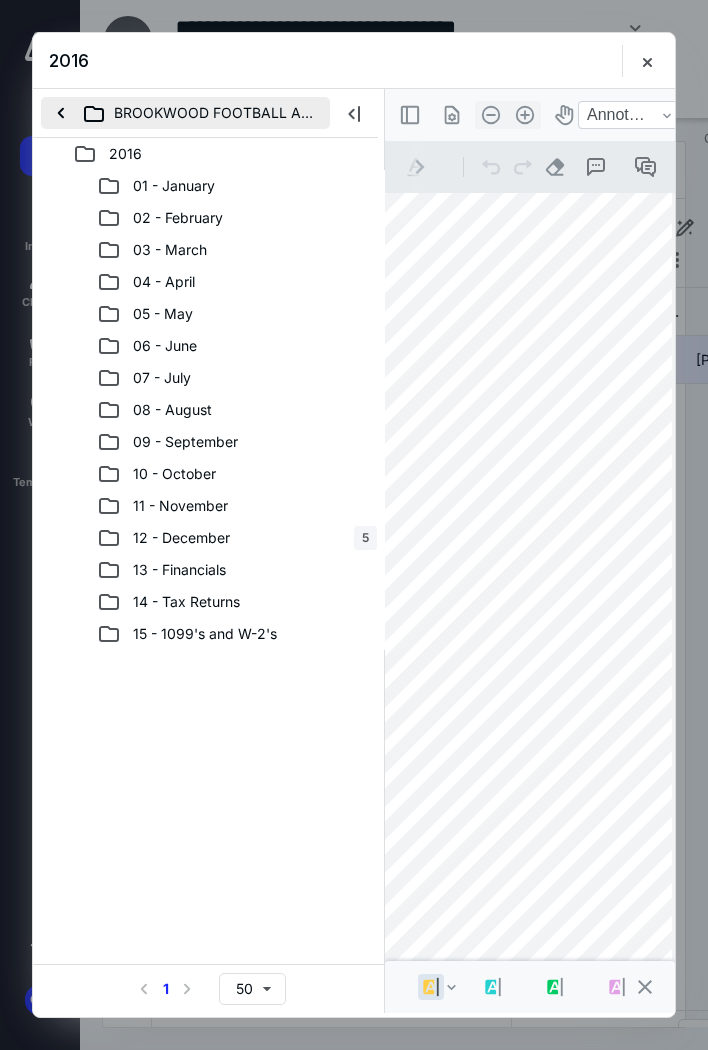 click on "BROOKWOOD FOOTBALL ASSOCIATION, INC" at bounding box center (185, 113) 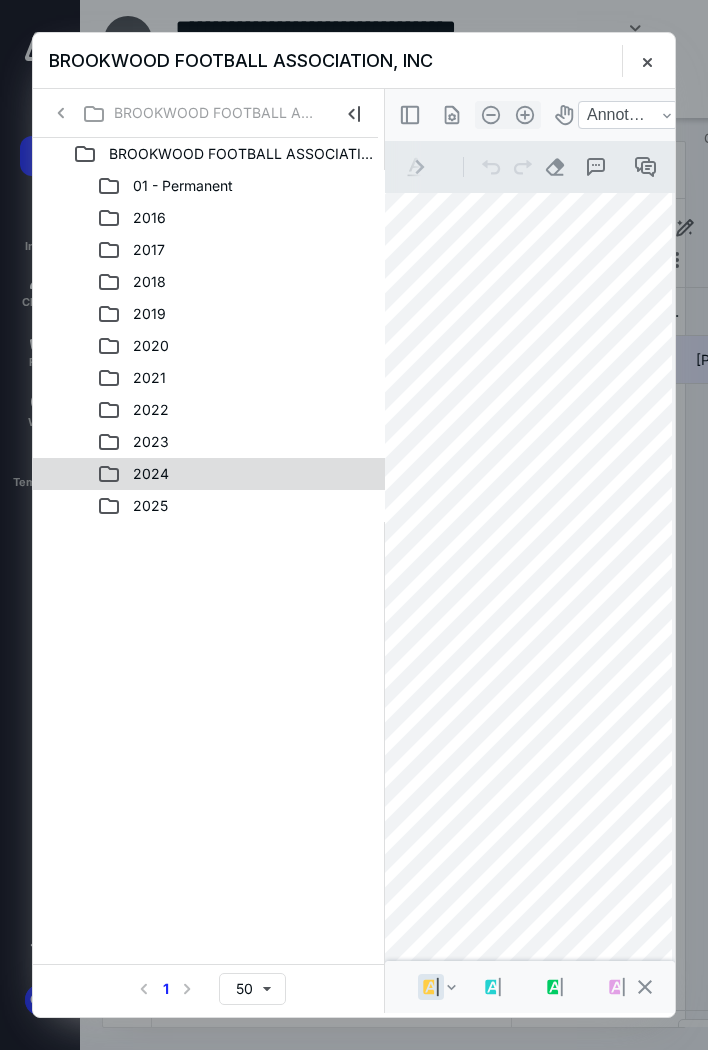 click on "2024" at bounding box center (237, 474) 